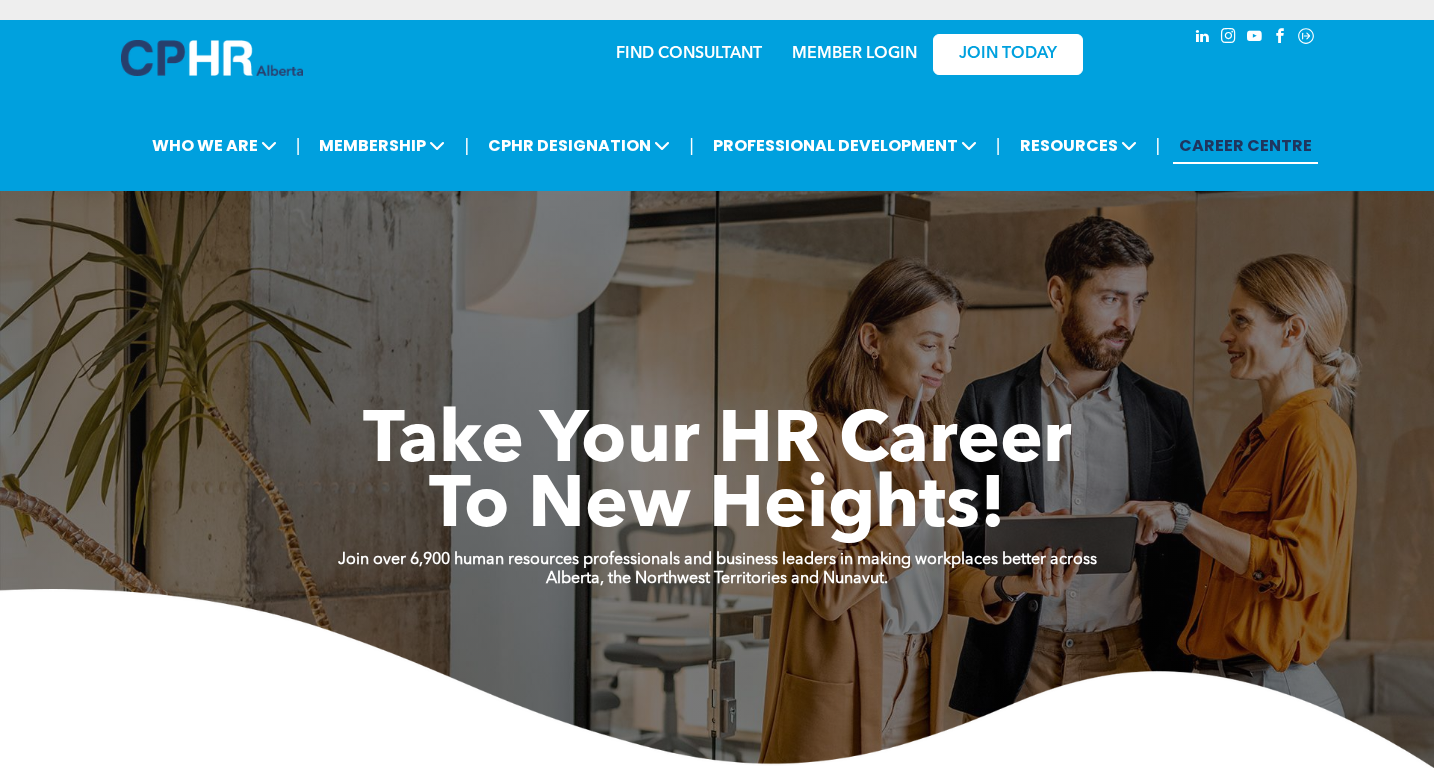 scroll, scrollTop: 0, scrollLeft: 0, axis: both 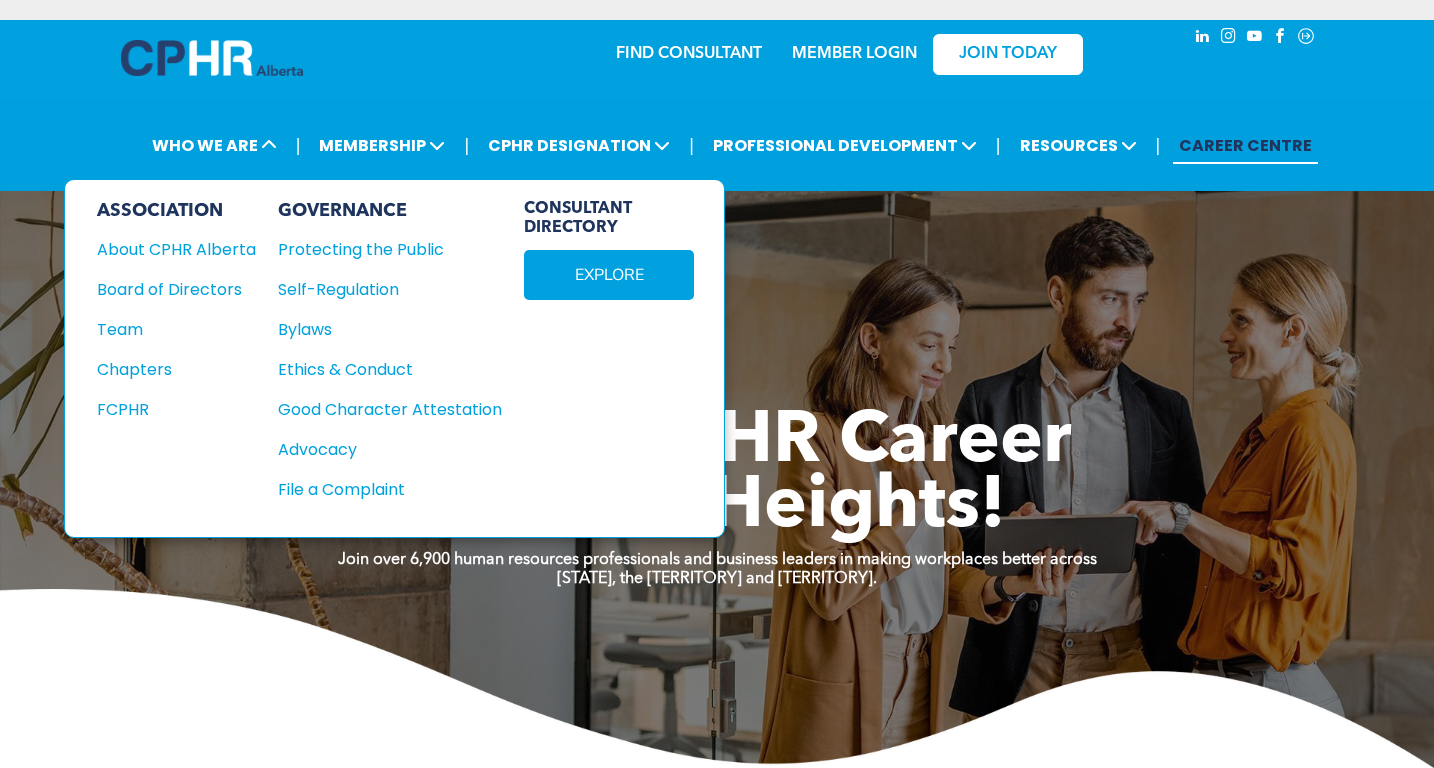 click on "WHO WE ARE" at bounding box center (214, 145) 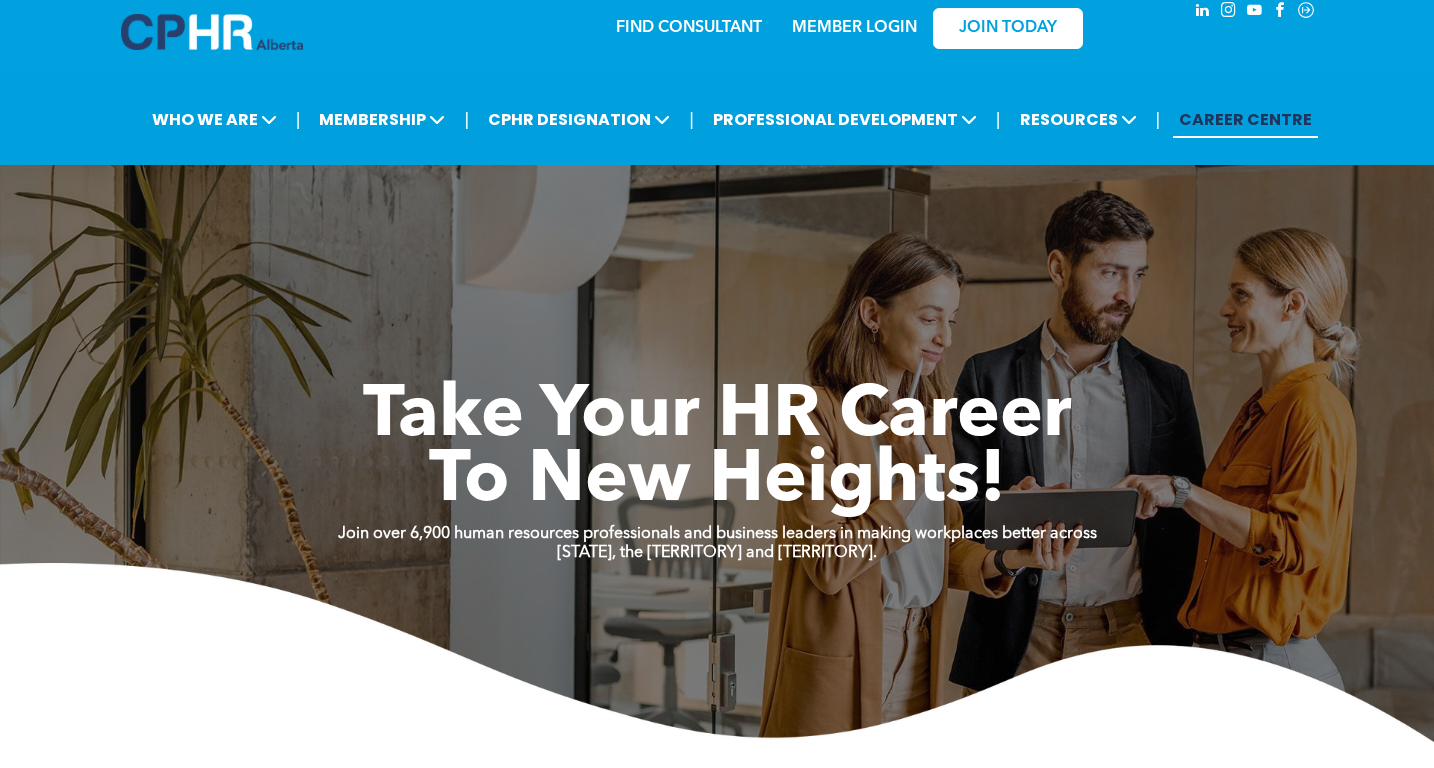 scroll, scrollTop: 24, scrollLeft: 0, axis: vertical 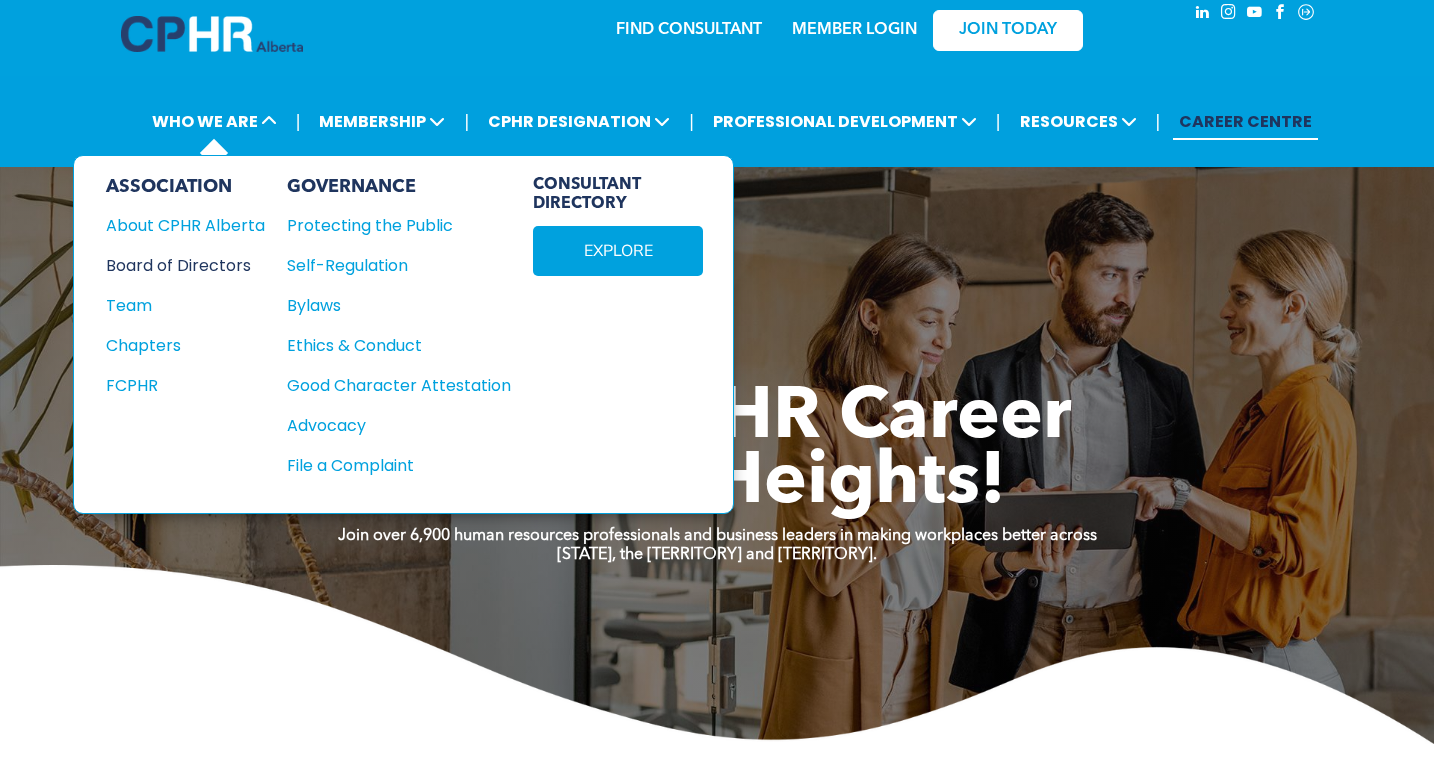 click on "Board of Directors" at bounding box center [177, 265] 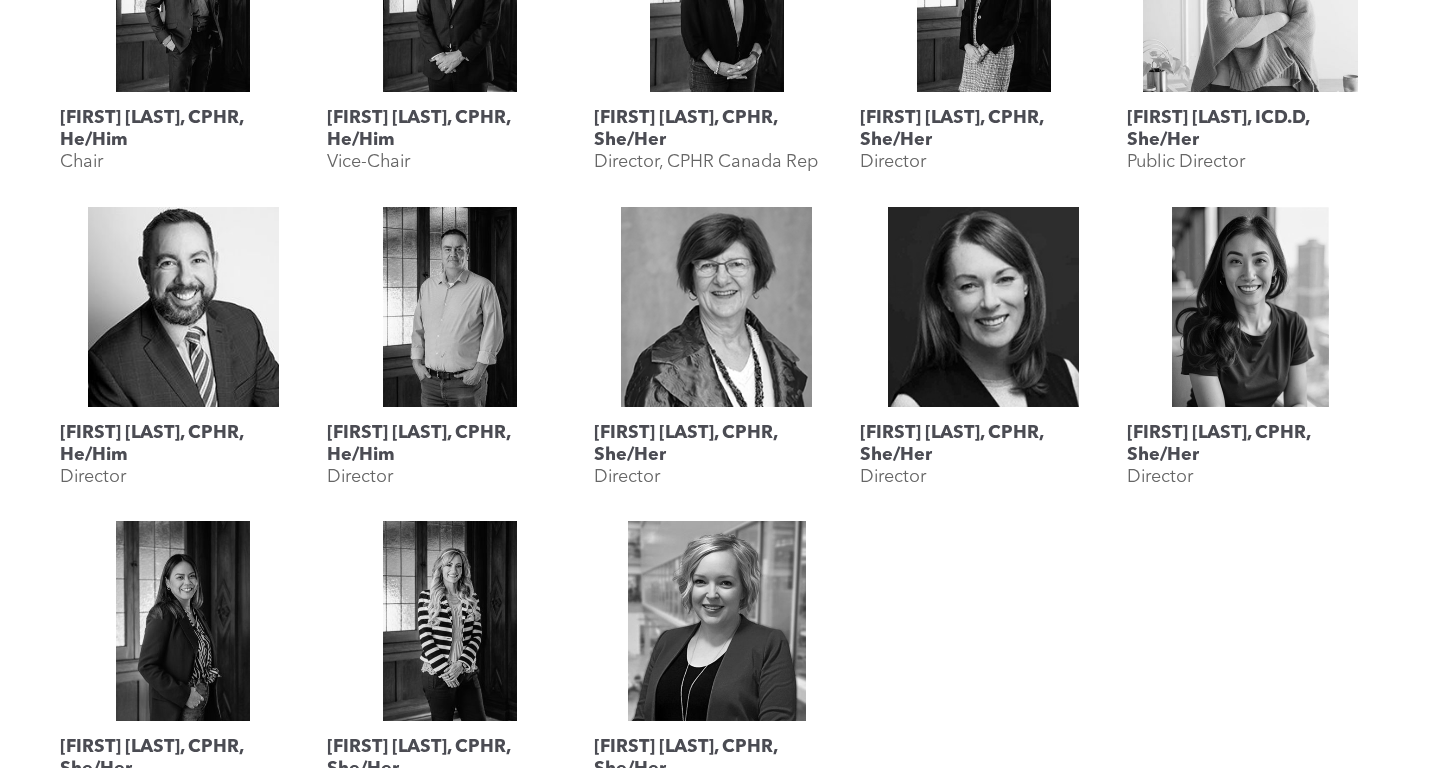 scroll, scrollTop: 0, scrollLeft: 0, axis: both 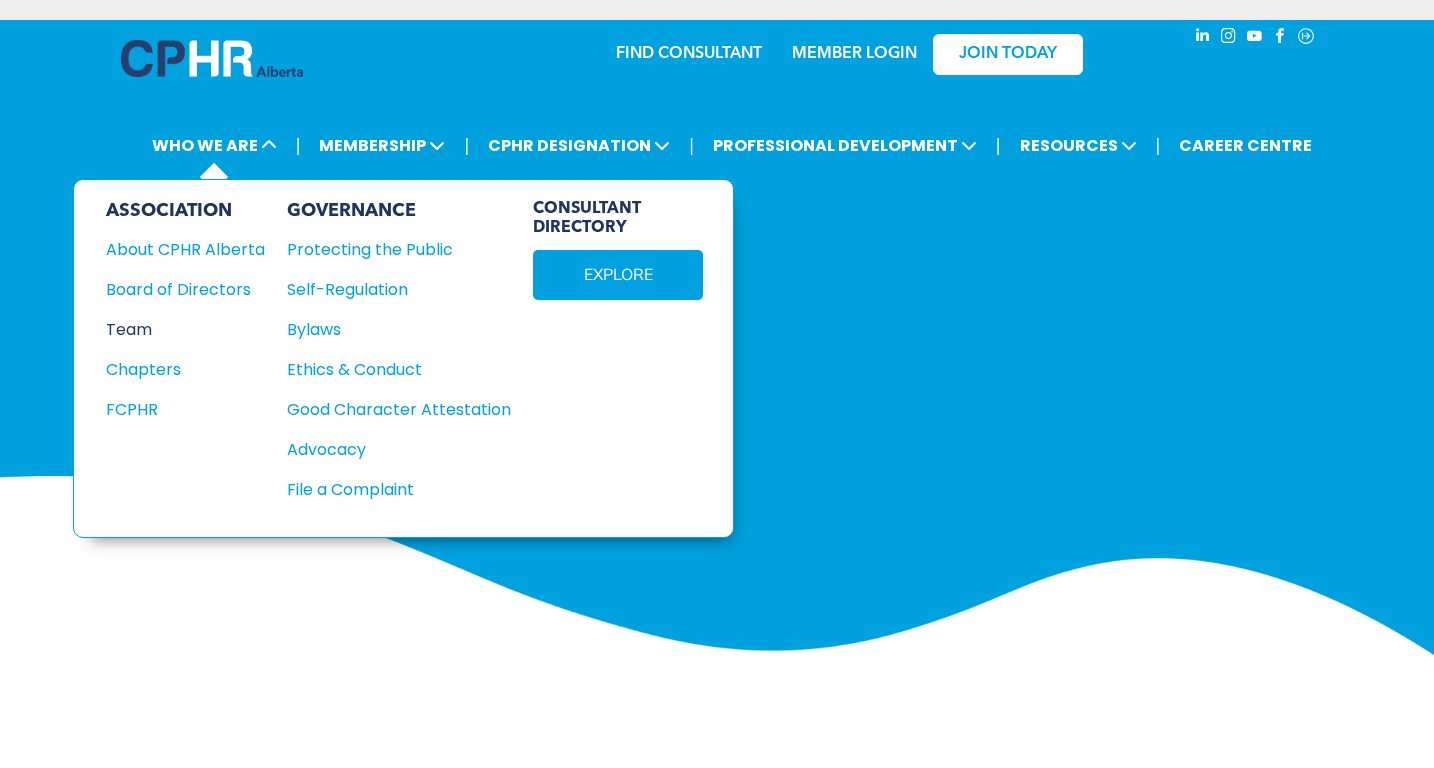 click on "Team" at bounding box center (177, 329) 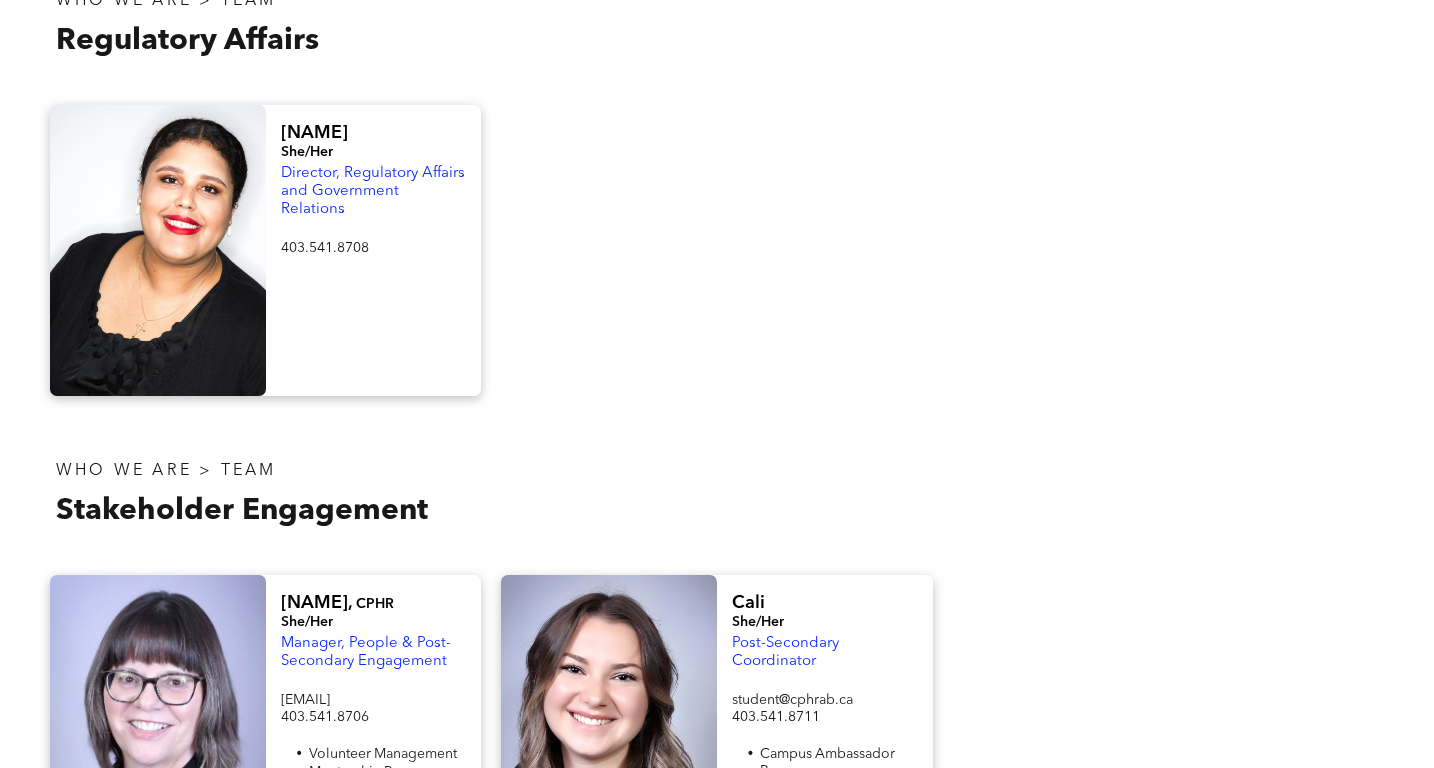 scroll, scrollTop: 0, scrollLeft: 0, axis: both 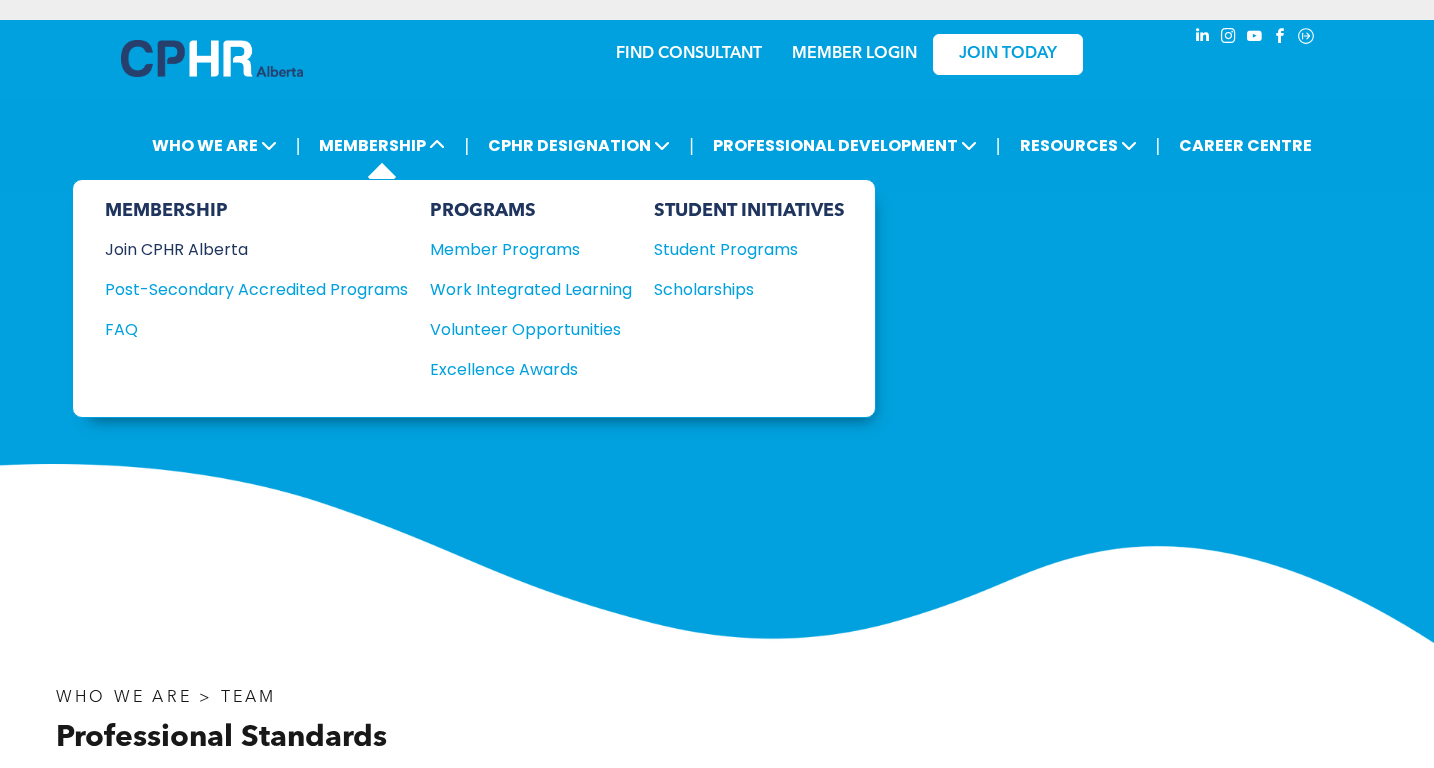 click on "Join CPHR Alberta" at bounding box center [241, 249] 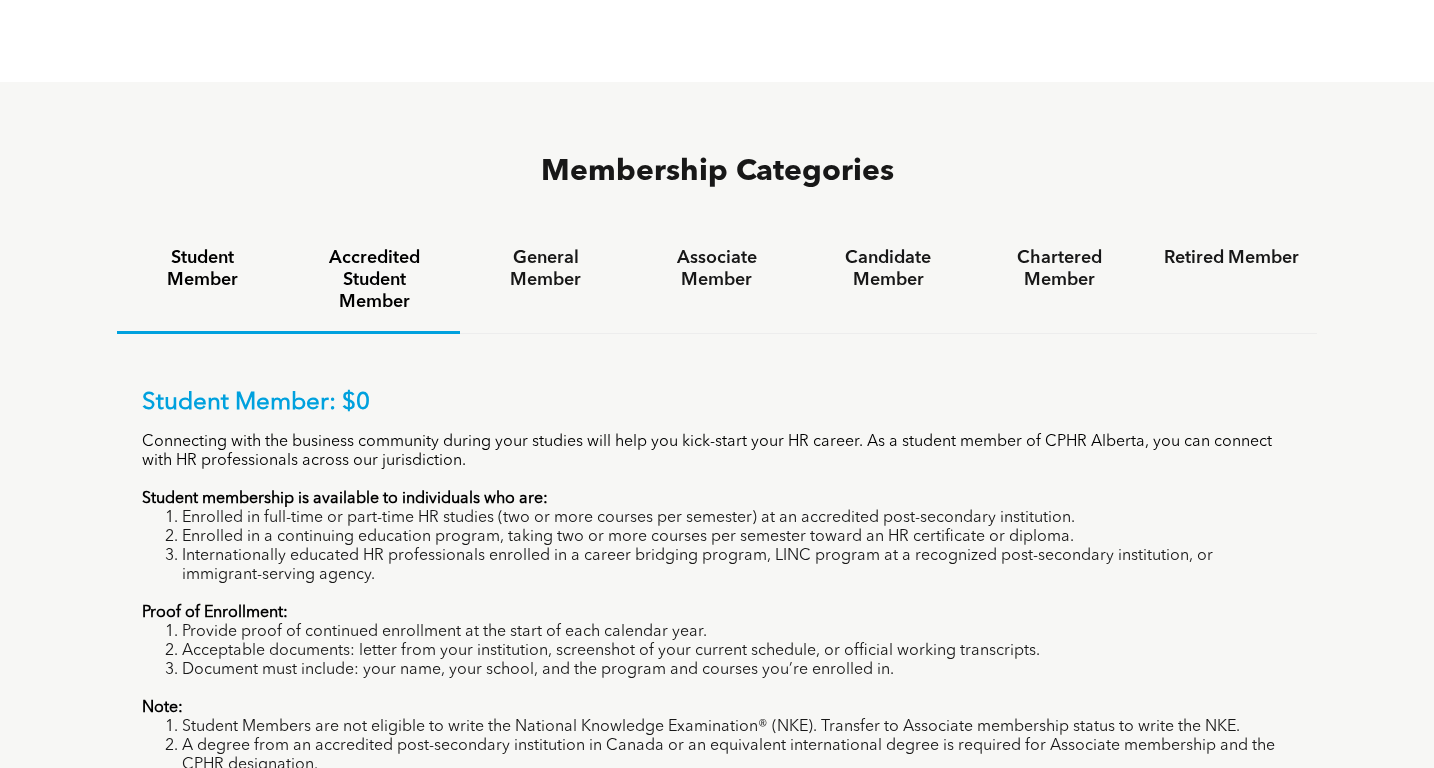 scroll, scrollTop: 1128, scrollLeft: 0, axis: vertical 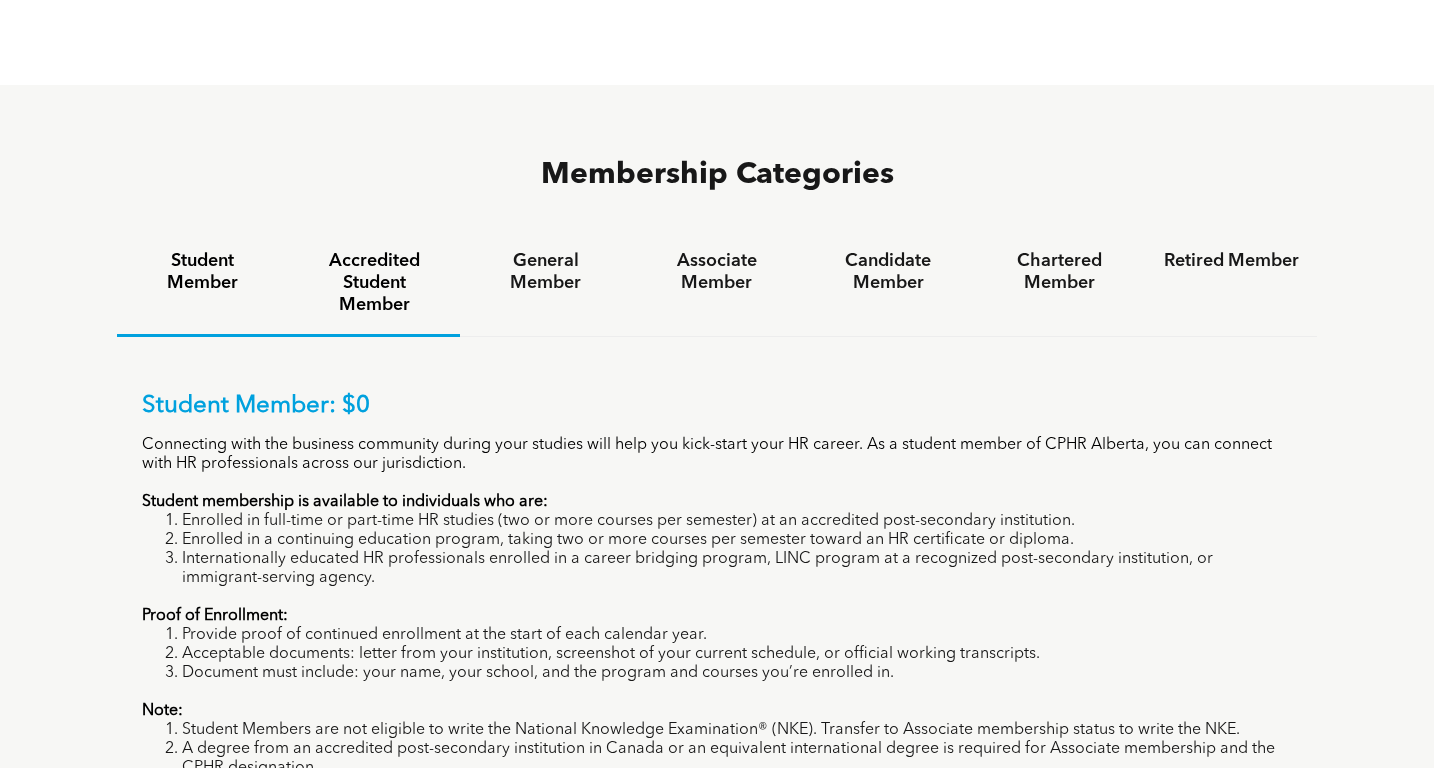 click on "Accredited Student Member" at bounding box center (373, 283) 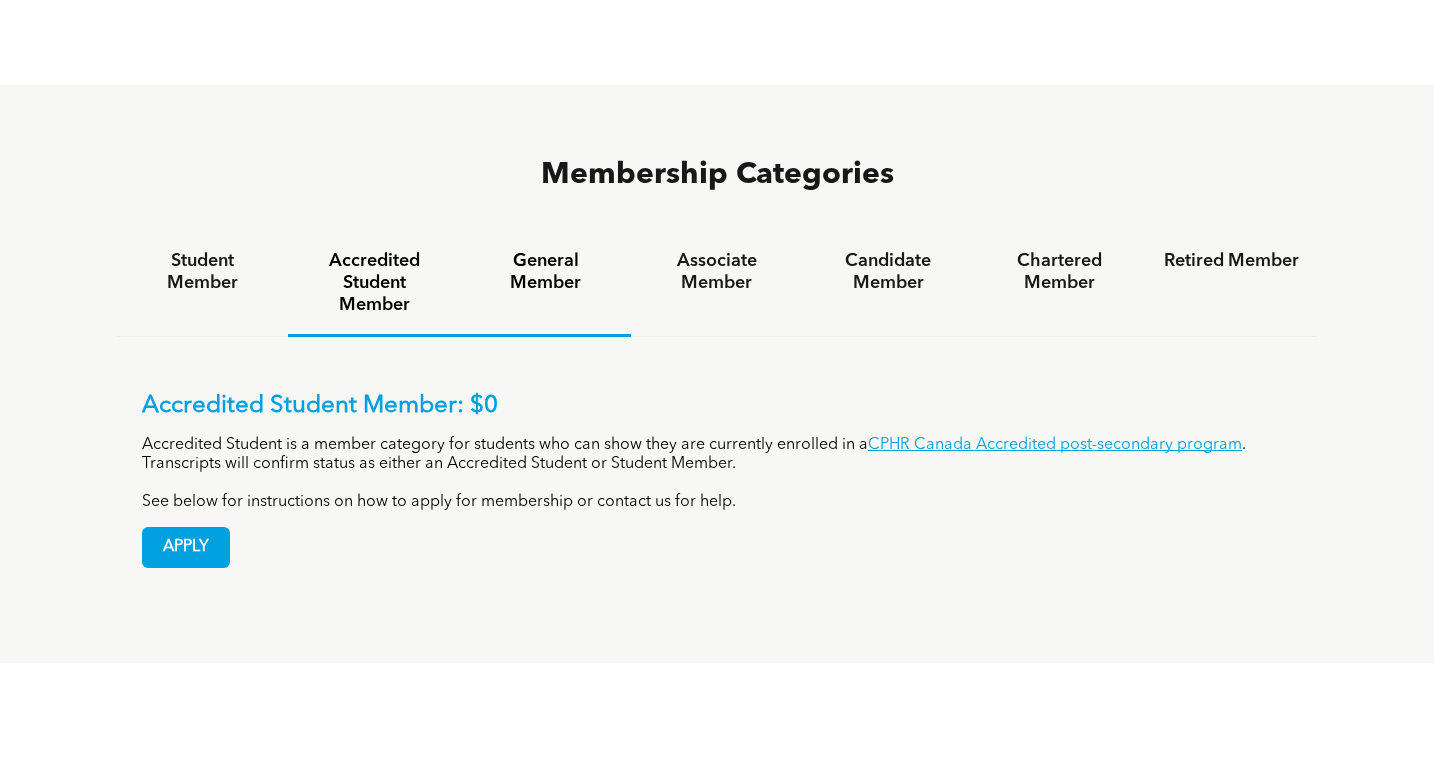click on "General Member" at bounding box center (545, 272) 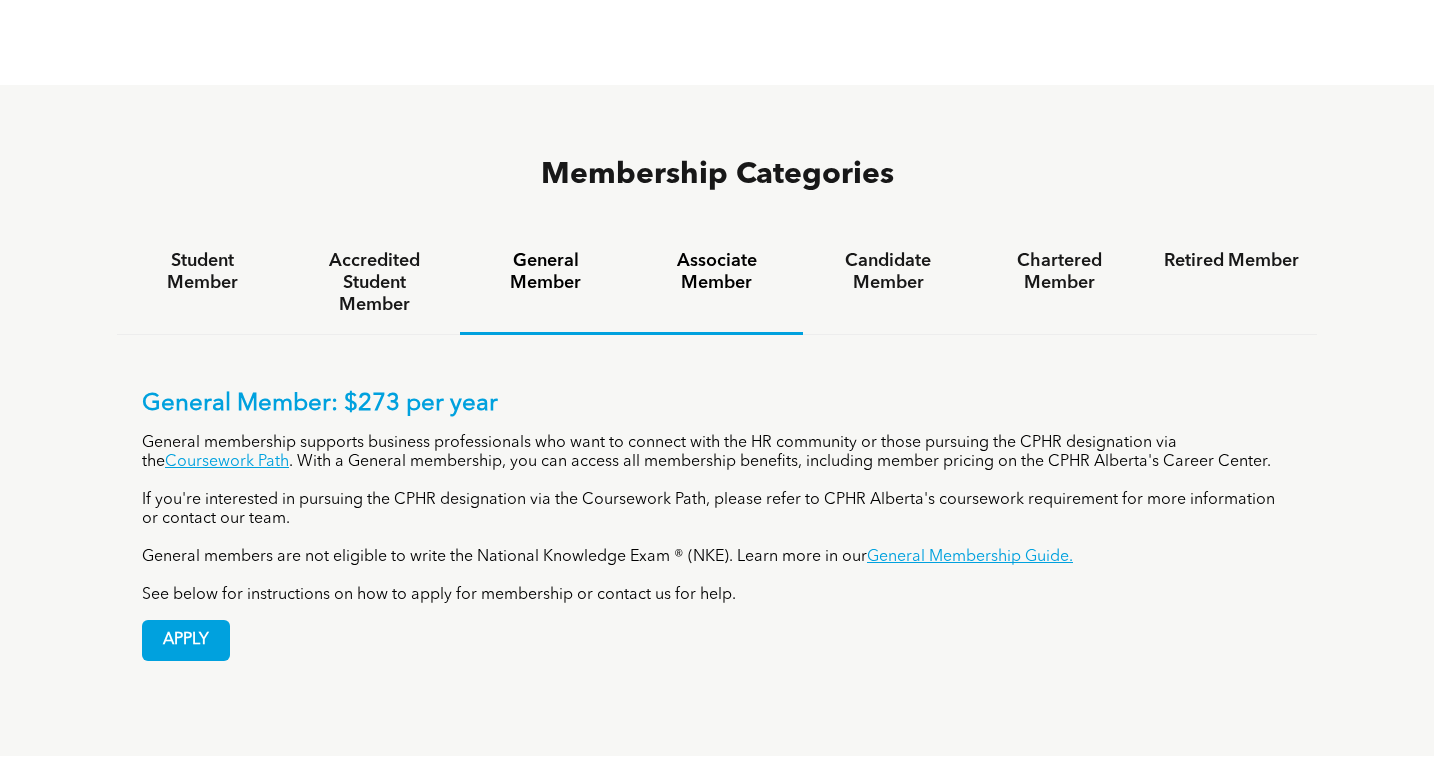 click on "Associate Member" at bounding box center (716, 272) 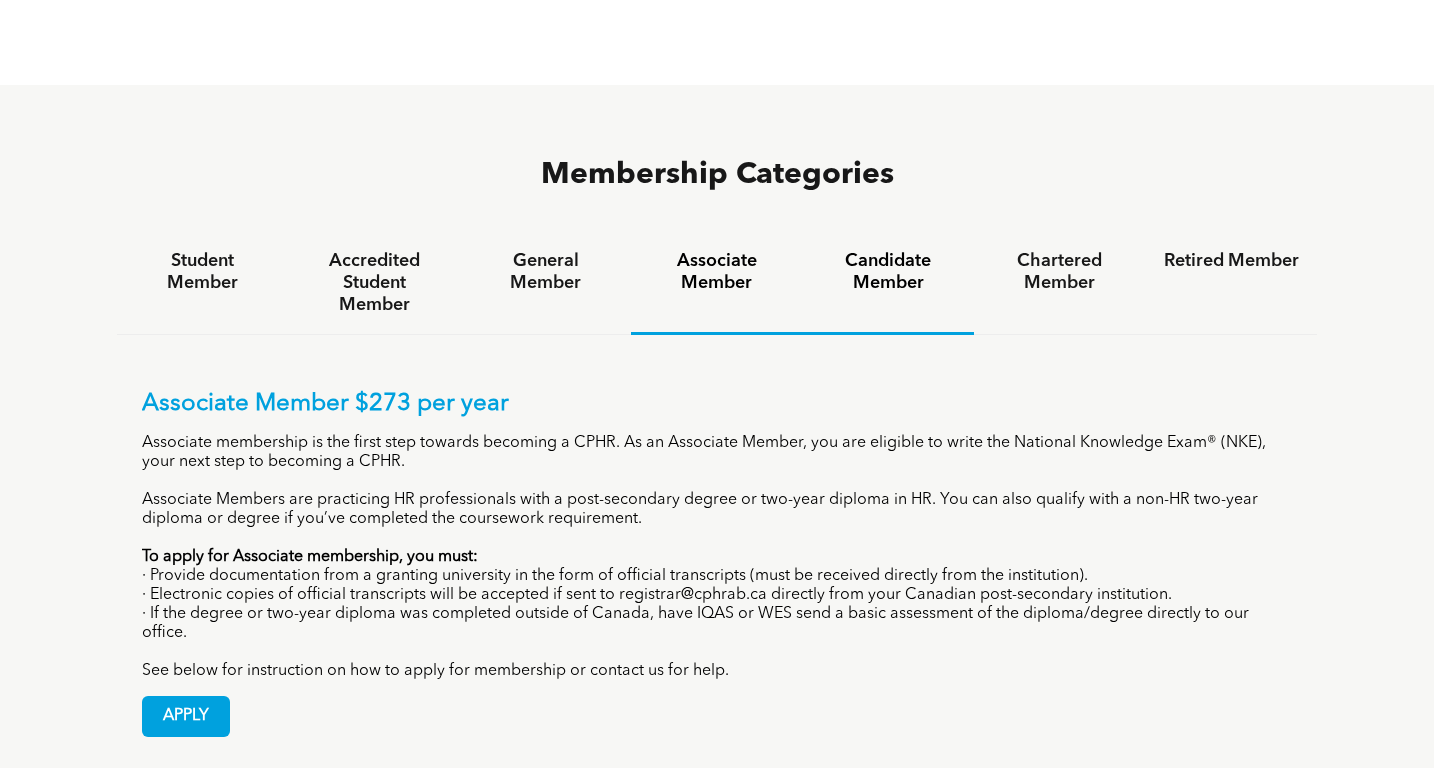 click on "Candidate Member" at bounding box center (888, 272) 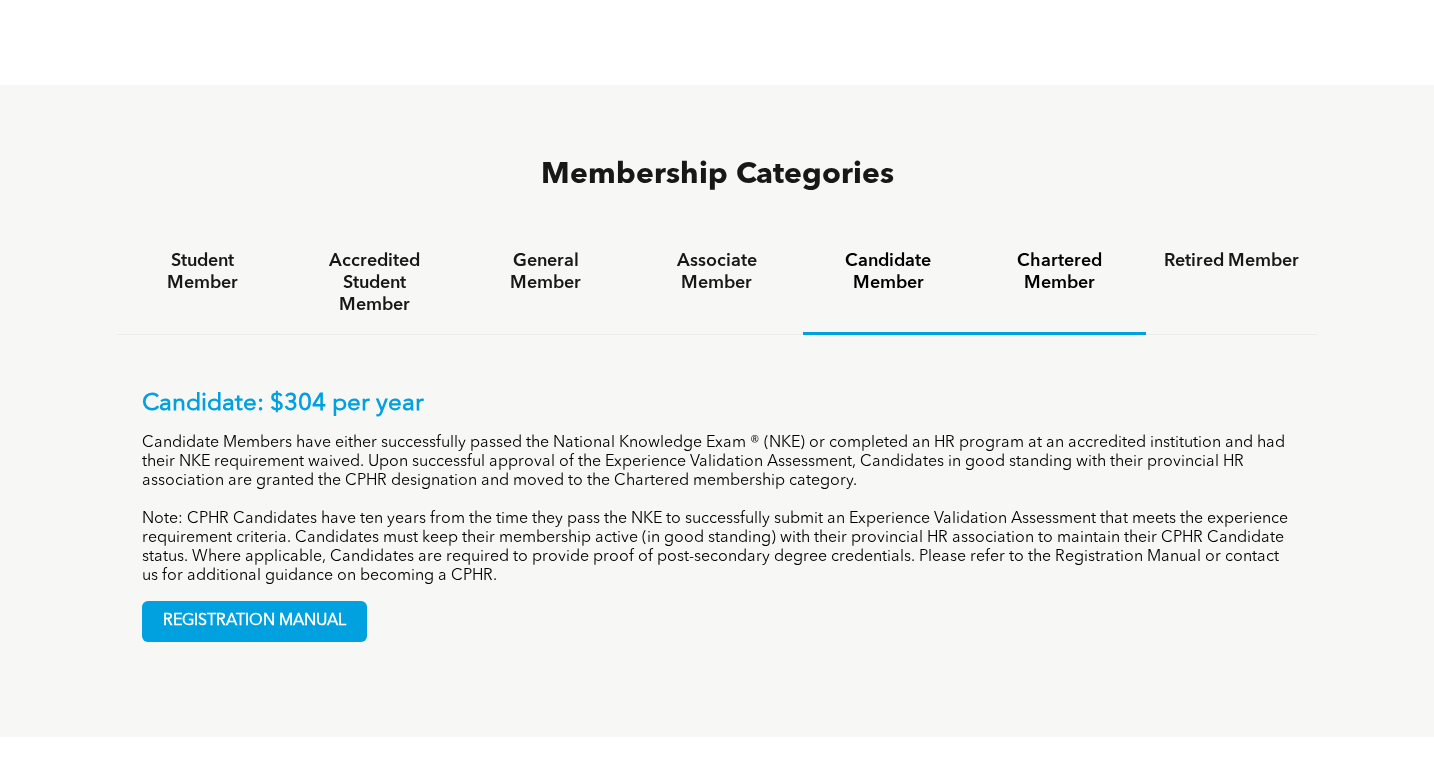 click on "Chartered Member" at bounding box center (1059, 272) 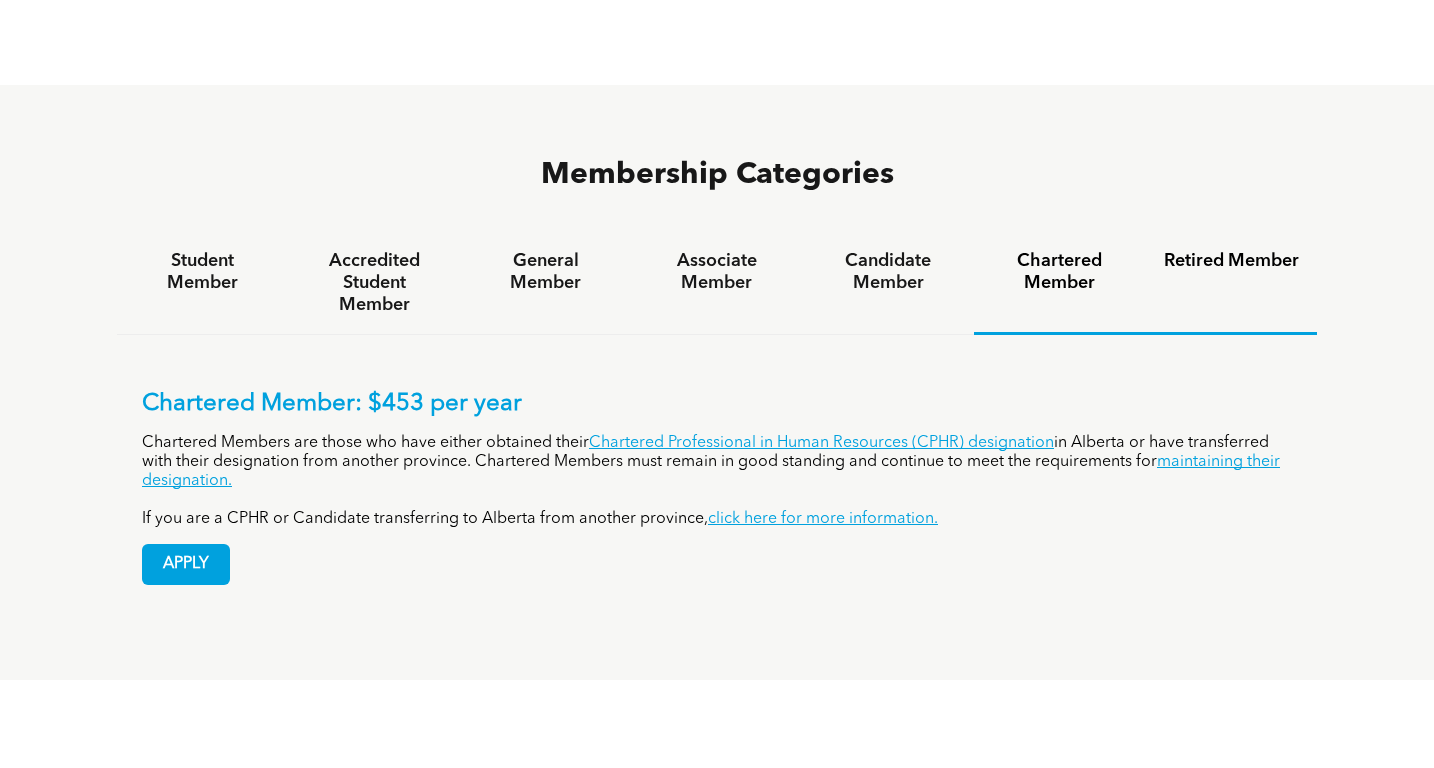 click on "Retired Member" at bounding box center (1231, 261) 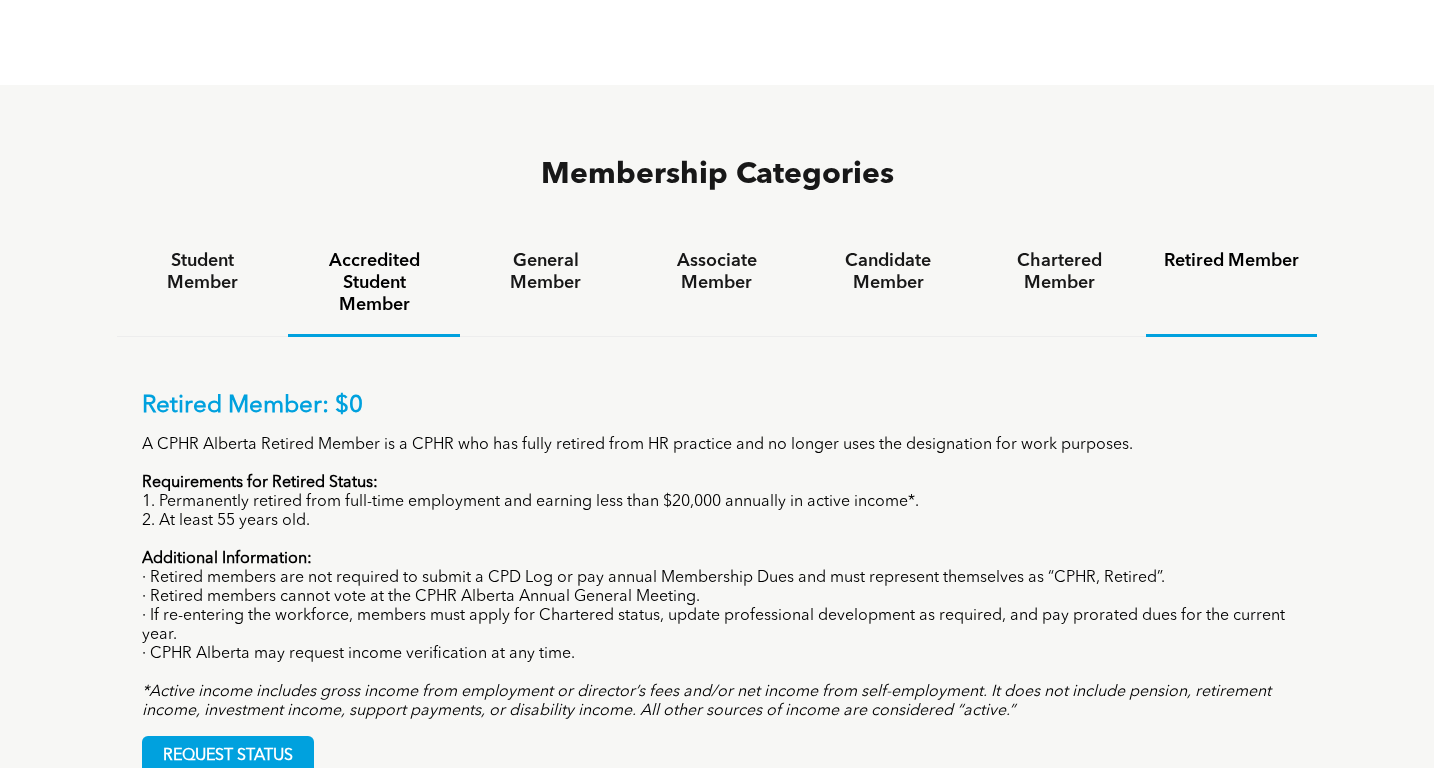 click on "Accredited Student Member" at bounding box center (373, 283) 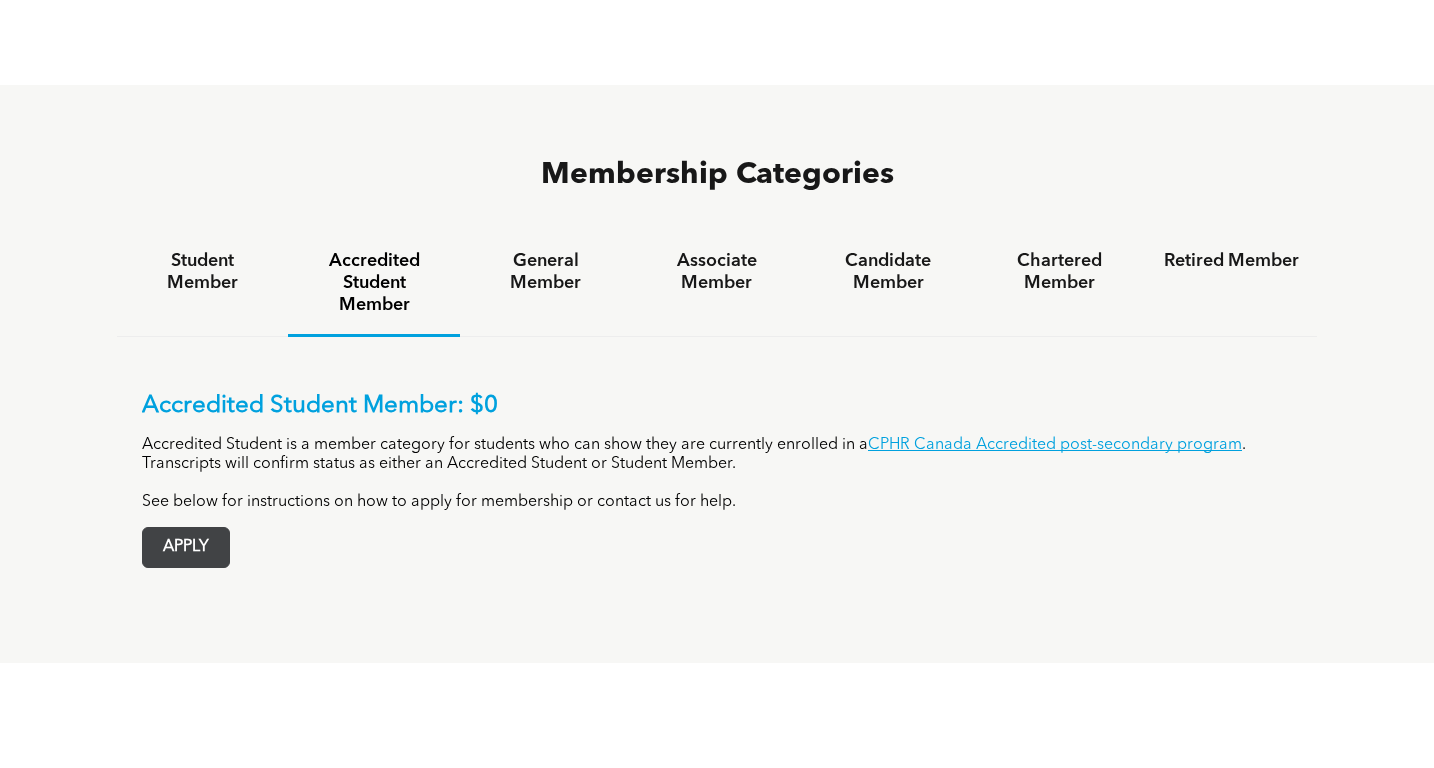 click on "APPLY" at bounding box center [186, 547] 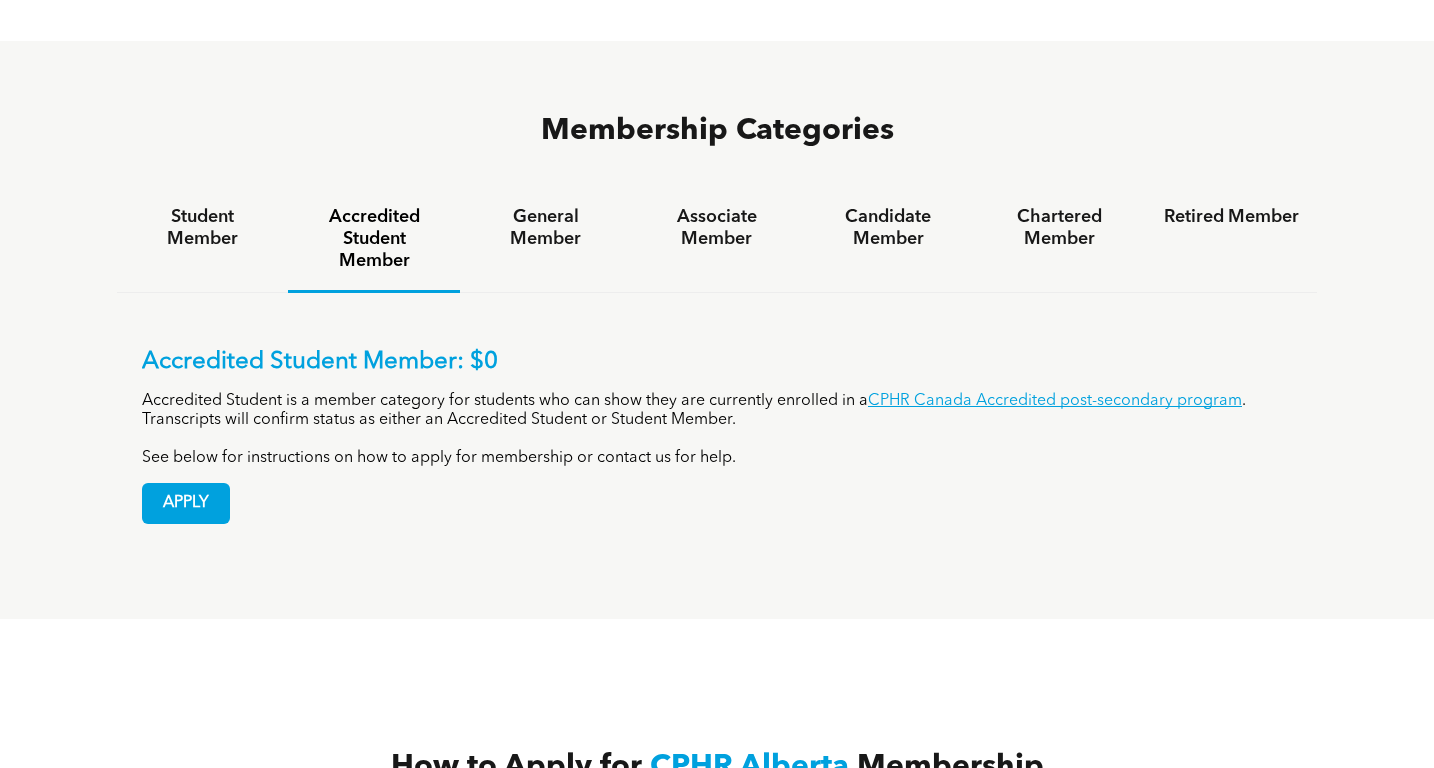 scroll, scrollTop: 1173, scrollLeft: 0, axis: vertical 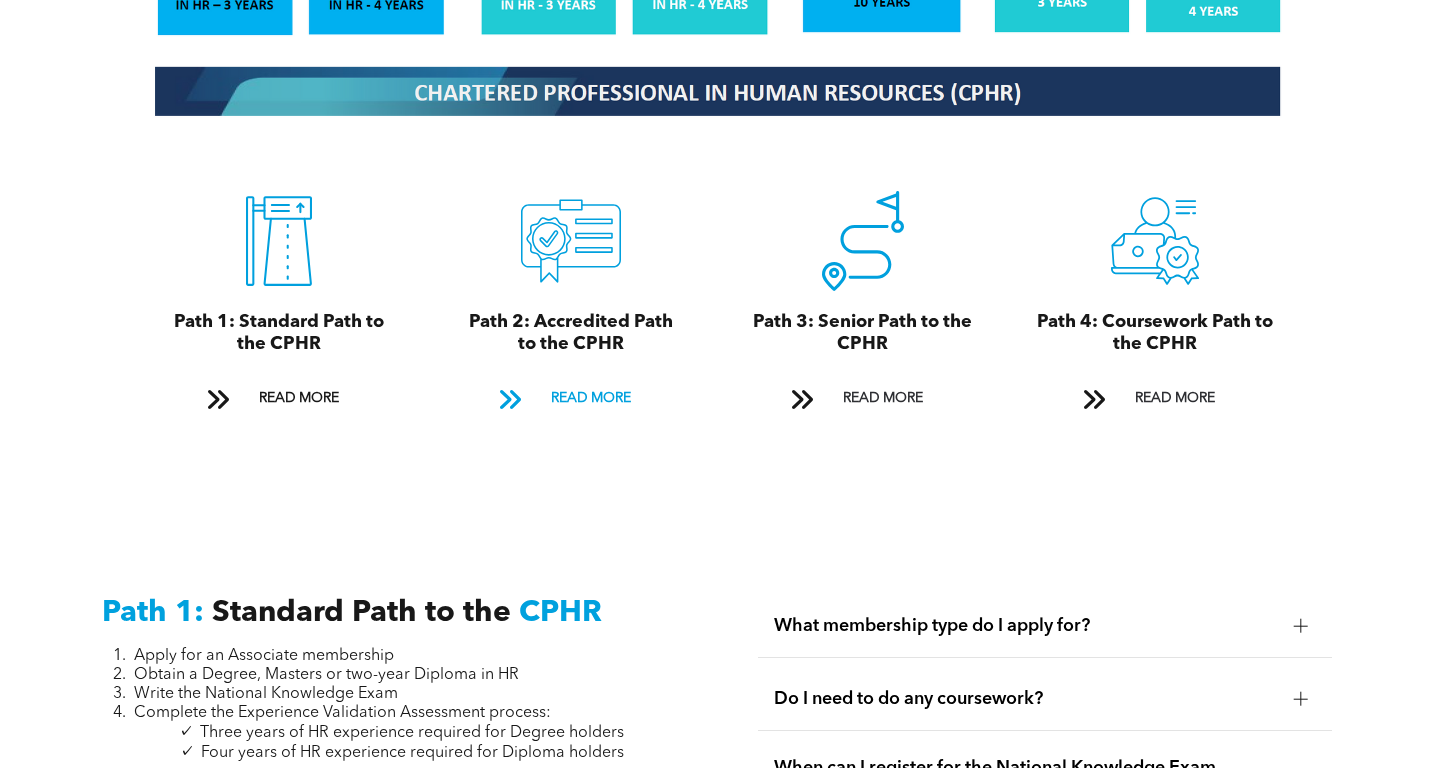 click at bounding box center [510, 399] 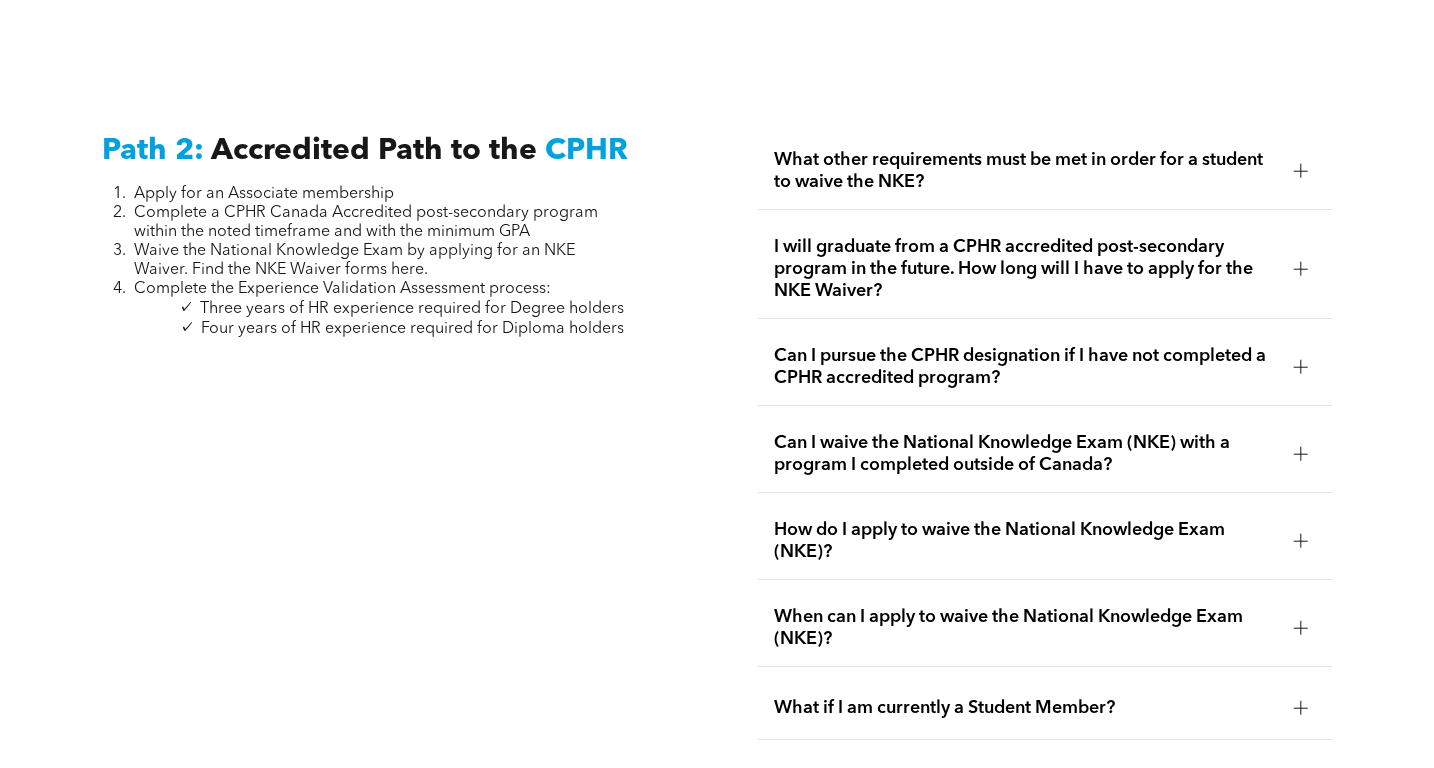 scroll, scrollTop: 3157, scrollLeft: 0, axis: vertical 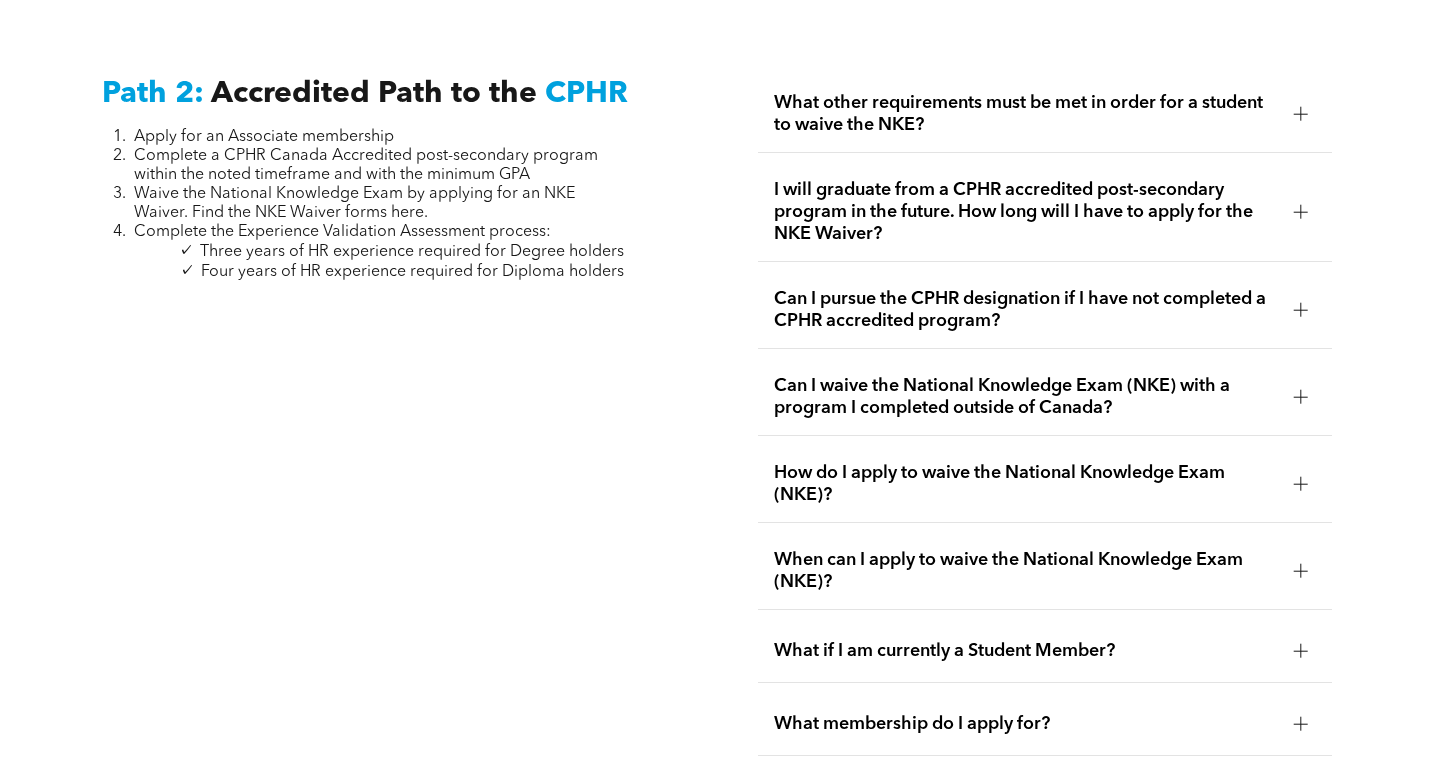 click at bounding box center (1301, 114) 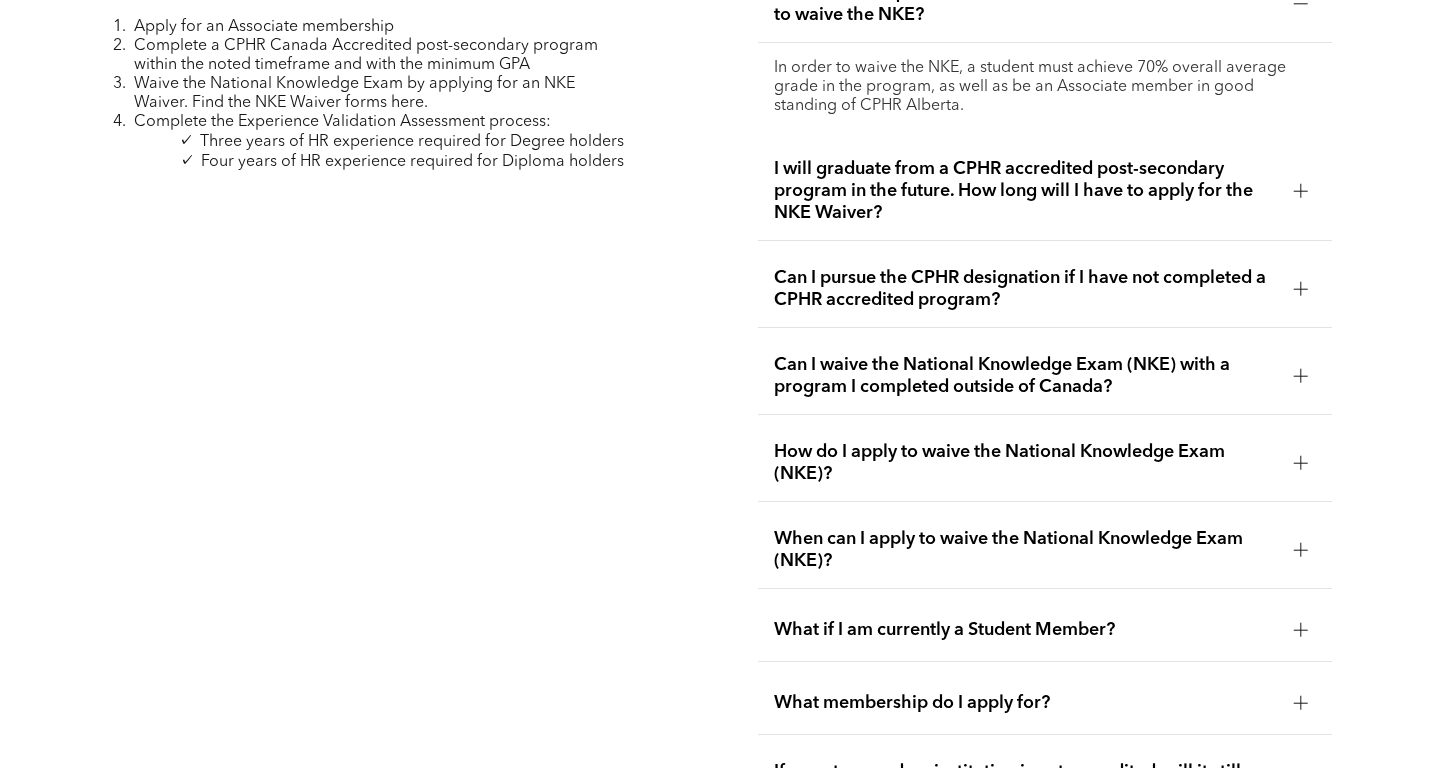 scroll, scrollTop: 3271, scrollLeft: 0, axis: vertical 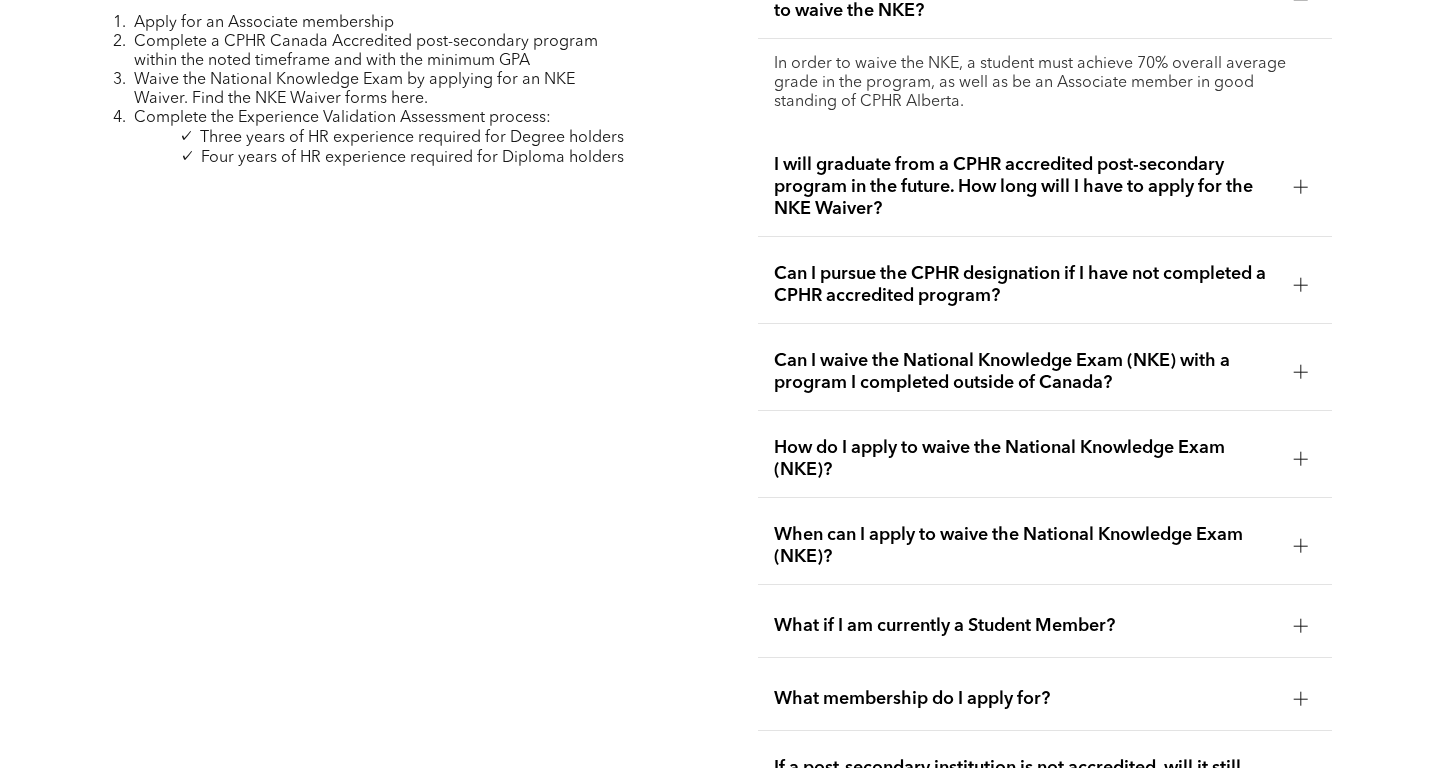 click at bounding box center (1301, 187) 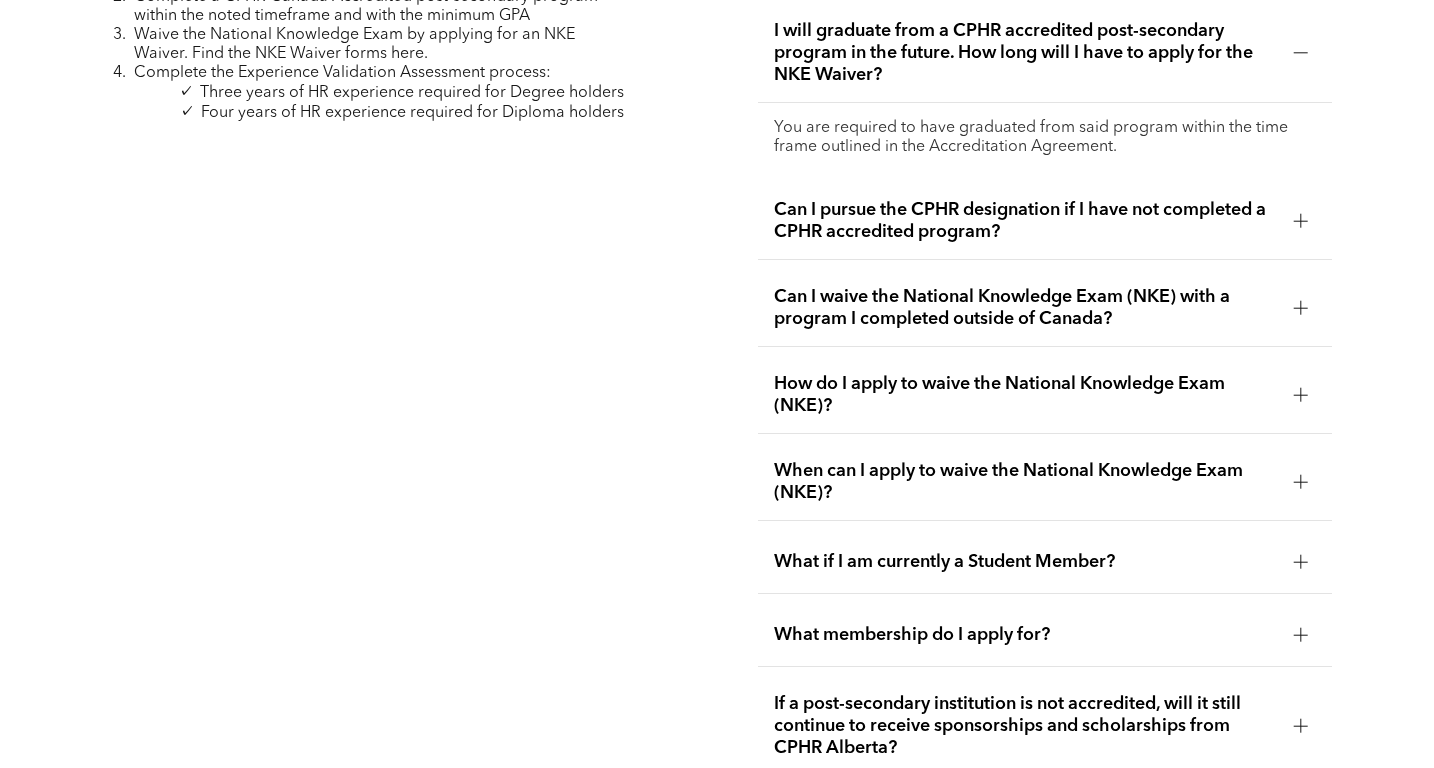 scroll, scrollTop: 3319, scrollLeft: 0, axis: vertical 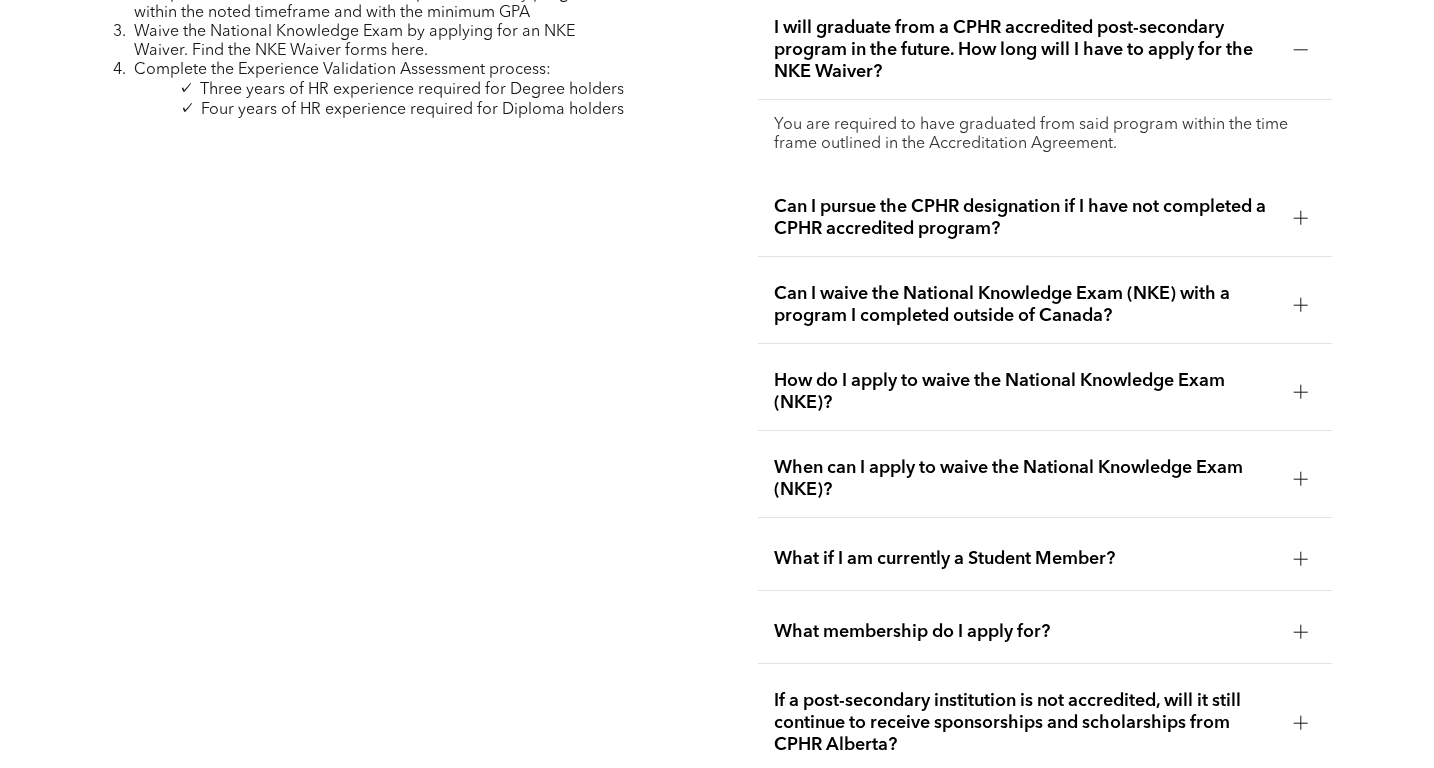 click at bounding box center [1300, 218] 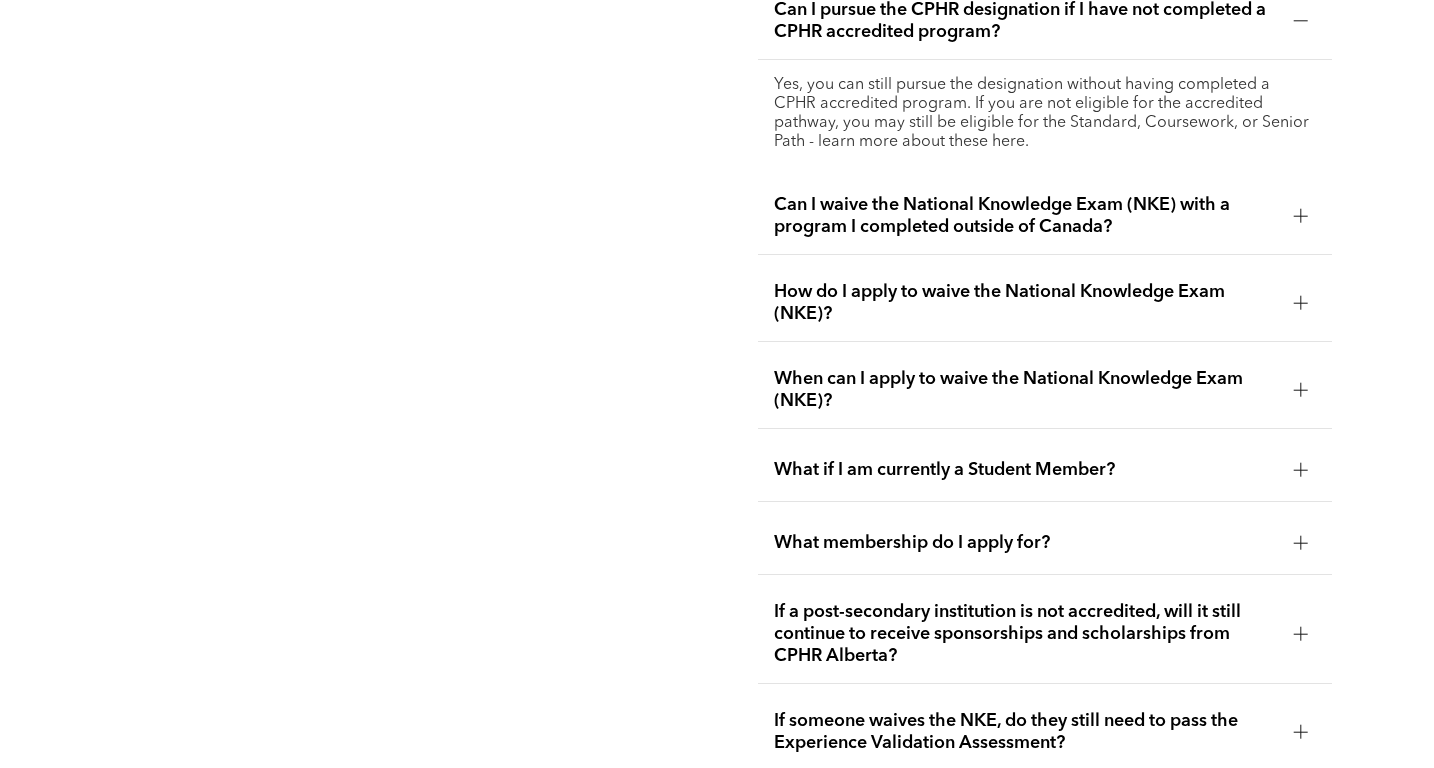 scroll, scrollTop: 3455, scrollLeft: 0, axis: vertical 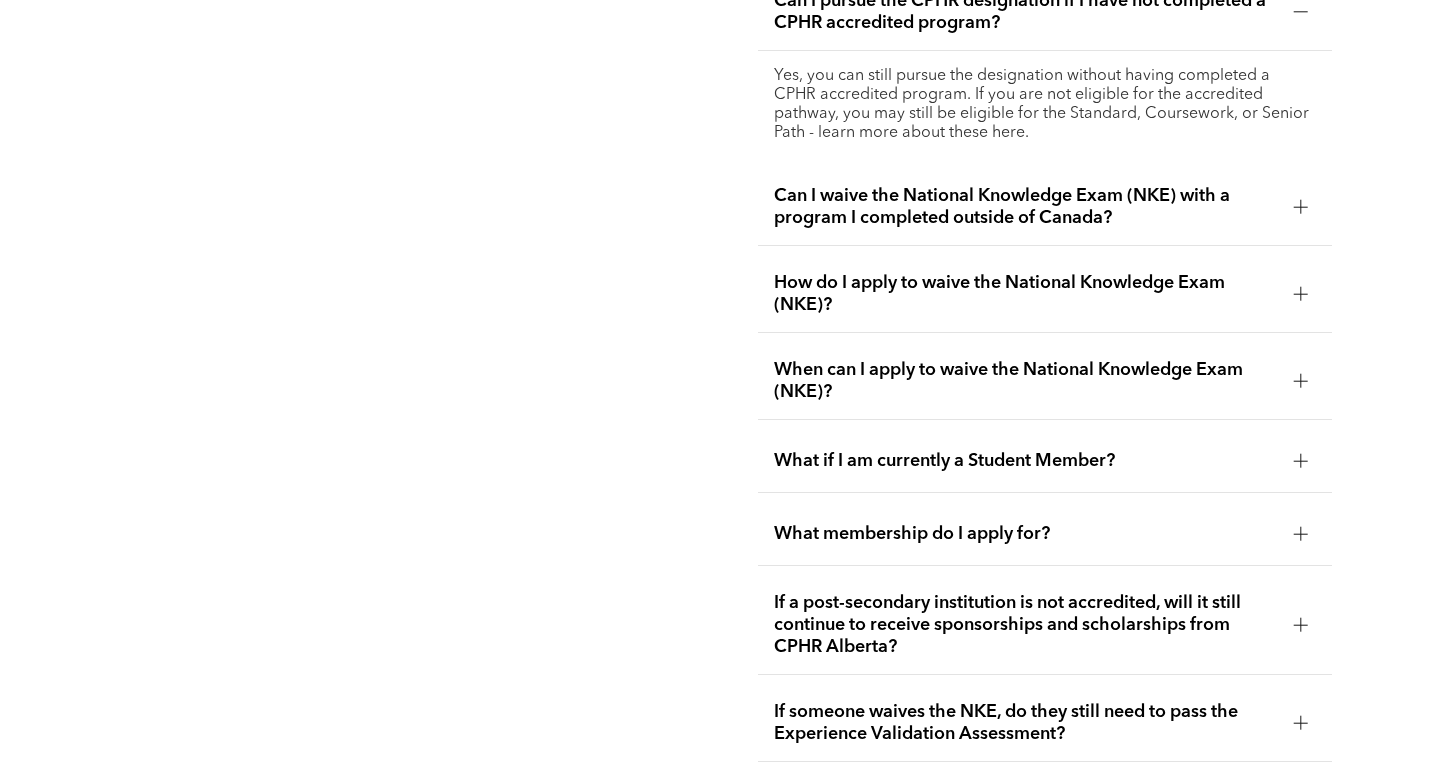 click at bounding box center (1300, 207) 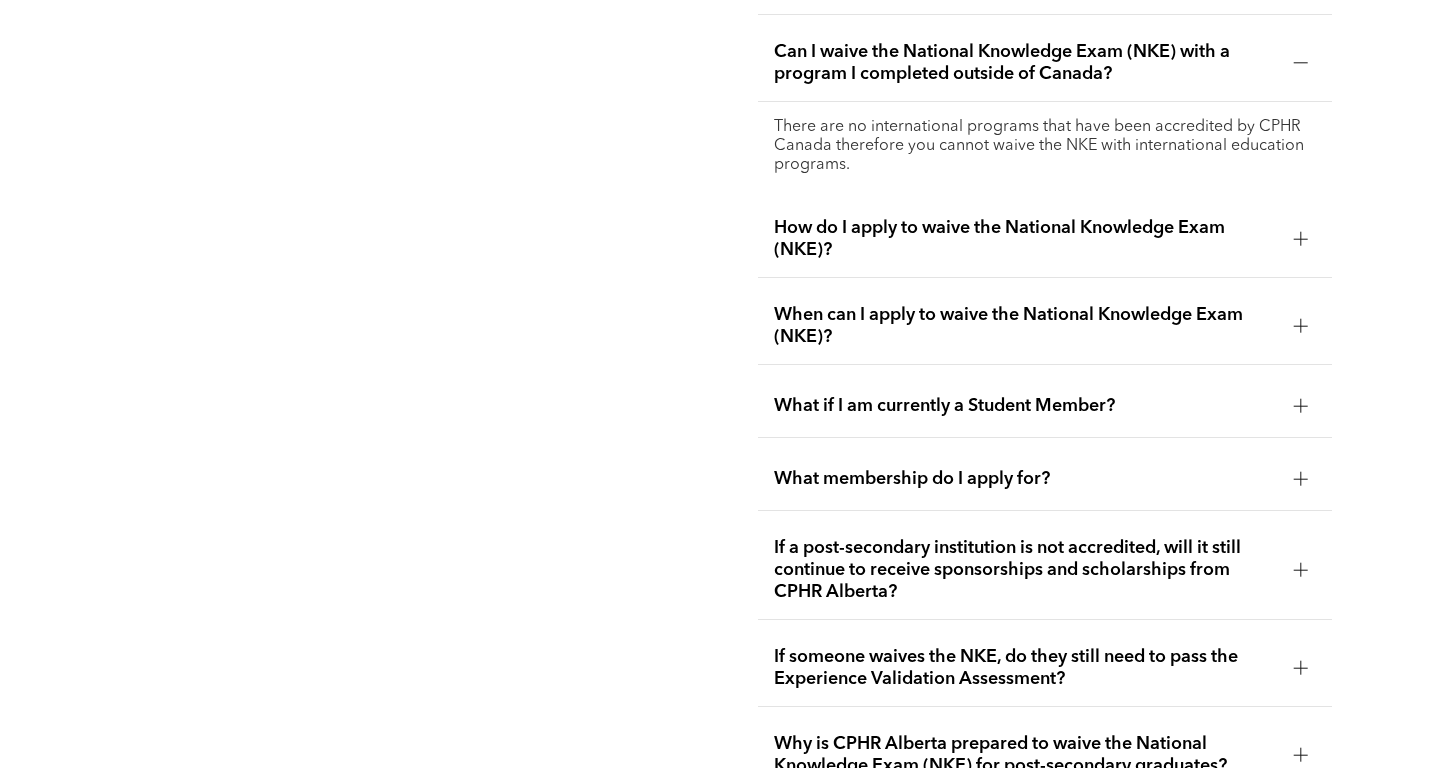 scroll, scrollTop: 3506, scrollLeft: 0, axis: vertical 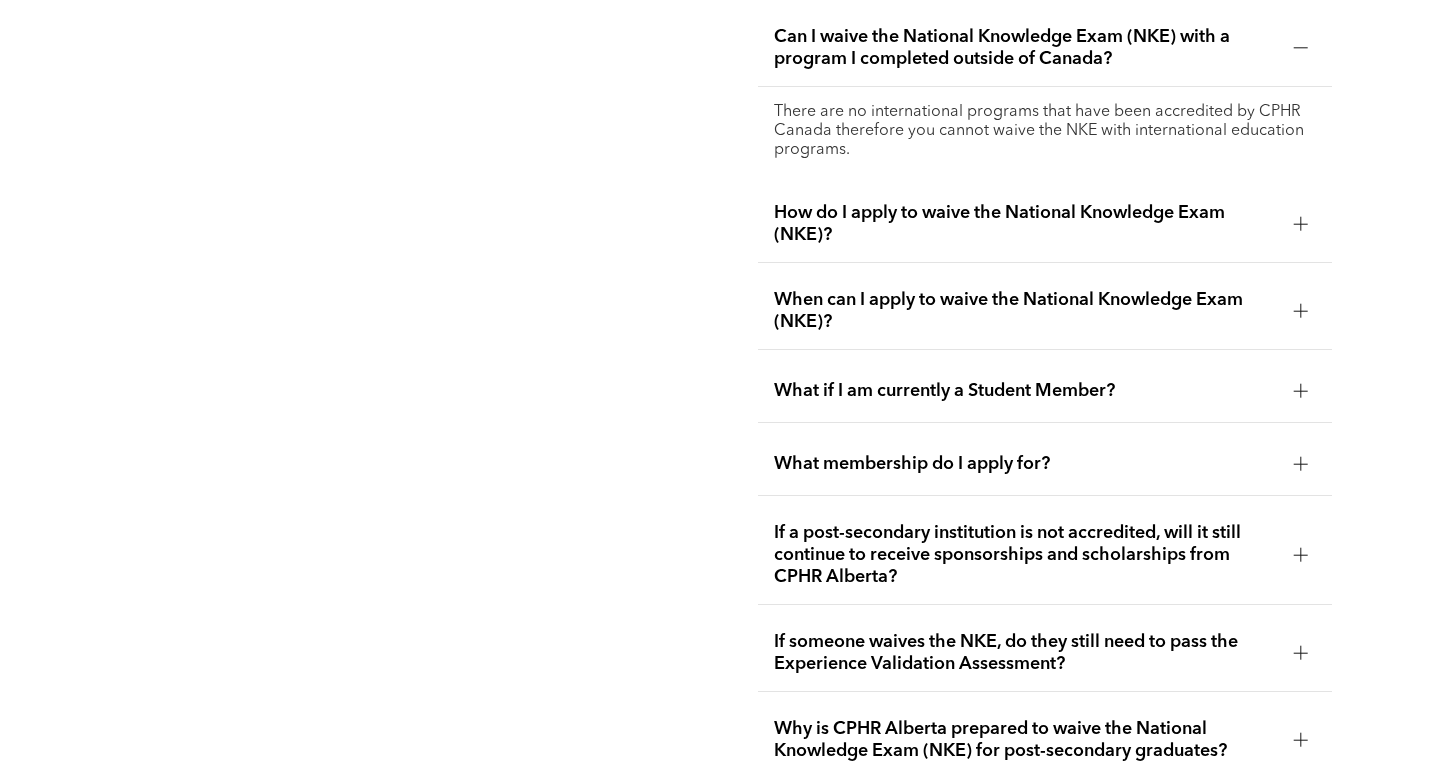 click at bounding box center [1300, 224] 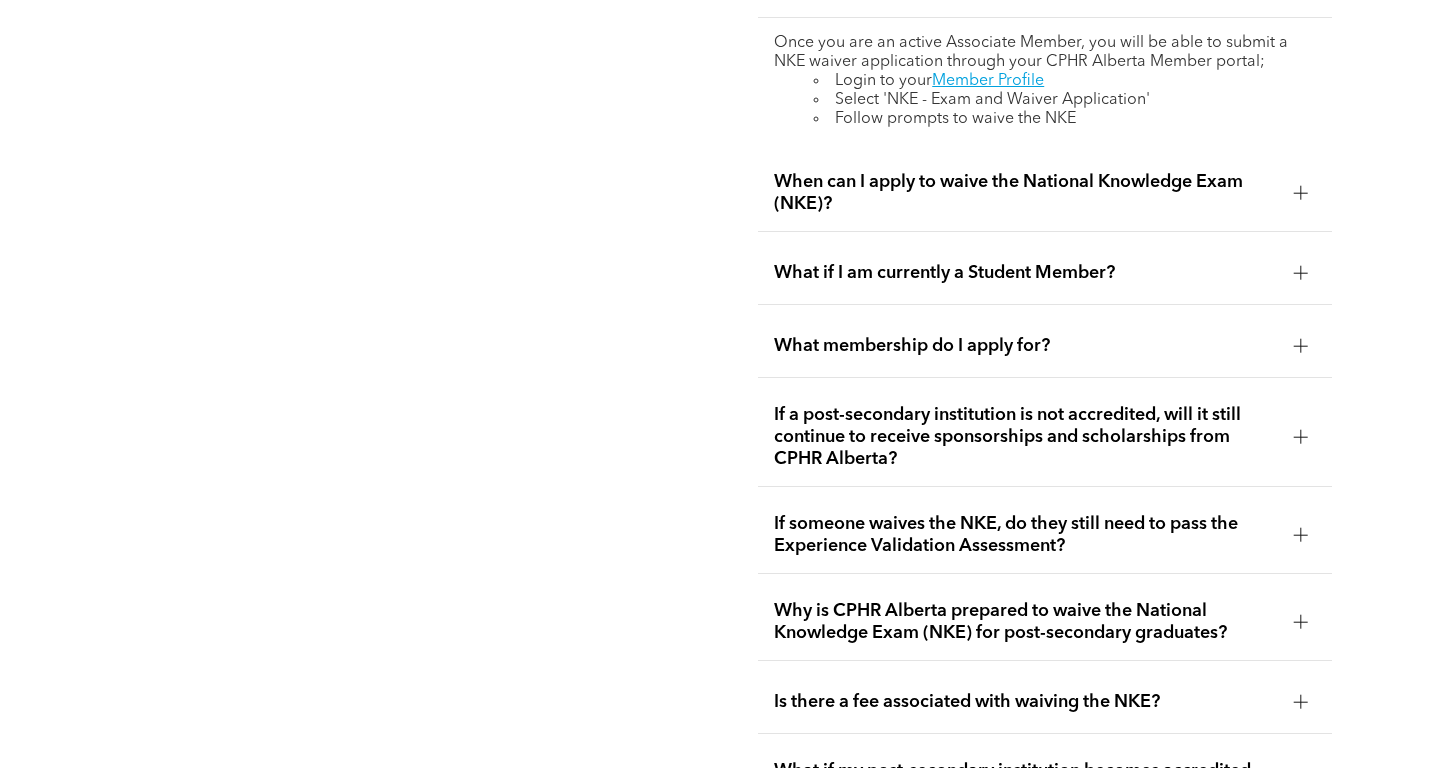 scroll, scrollTop: 3669, scrollLeft: 0, axis: vertical 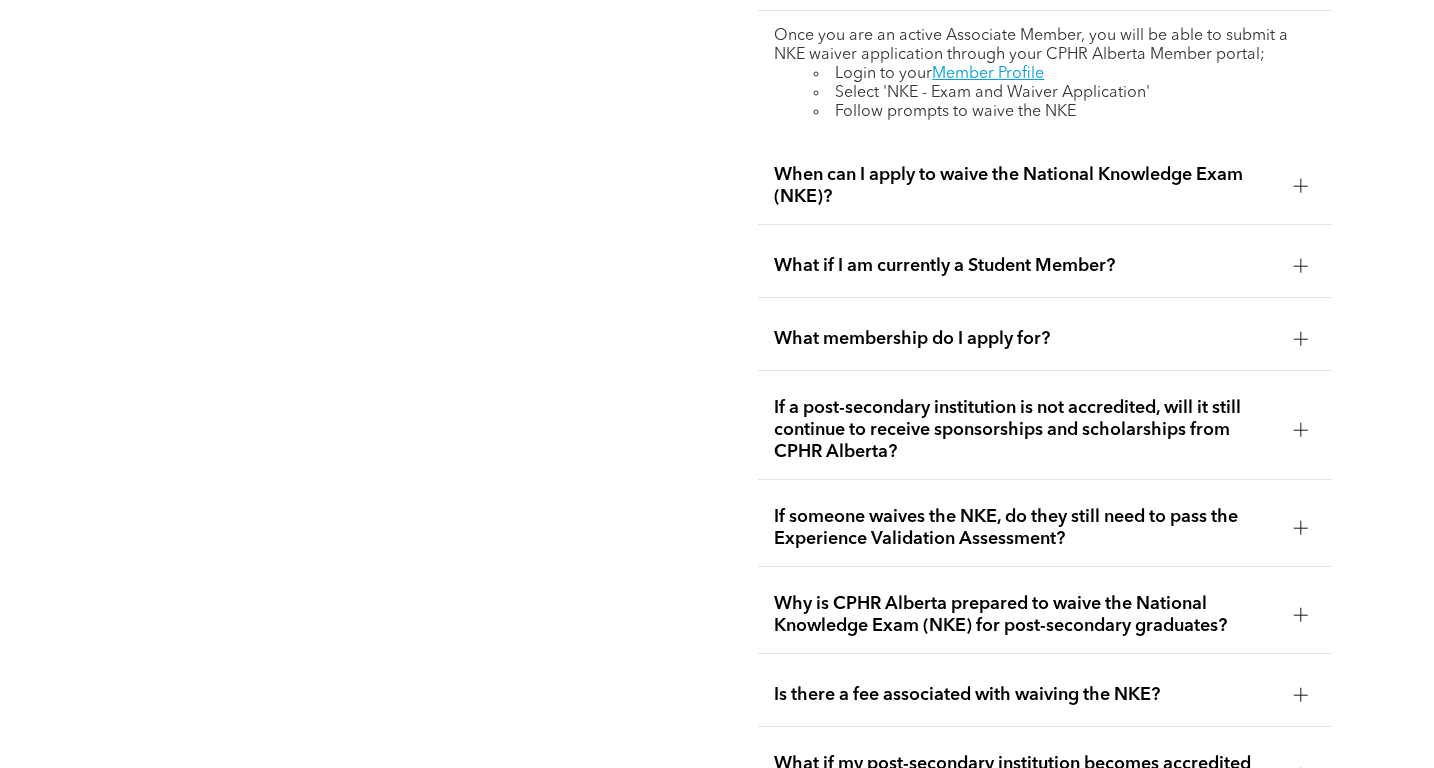 click at bounding box center [1300, 186] 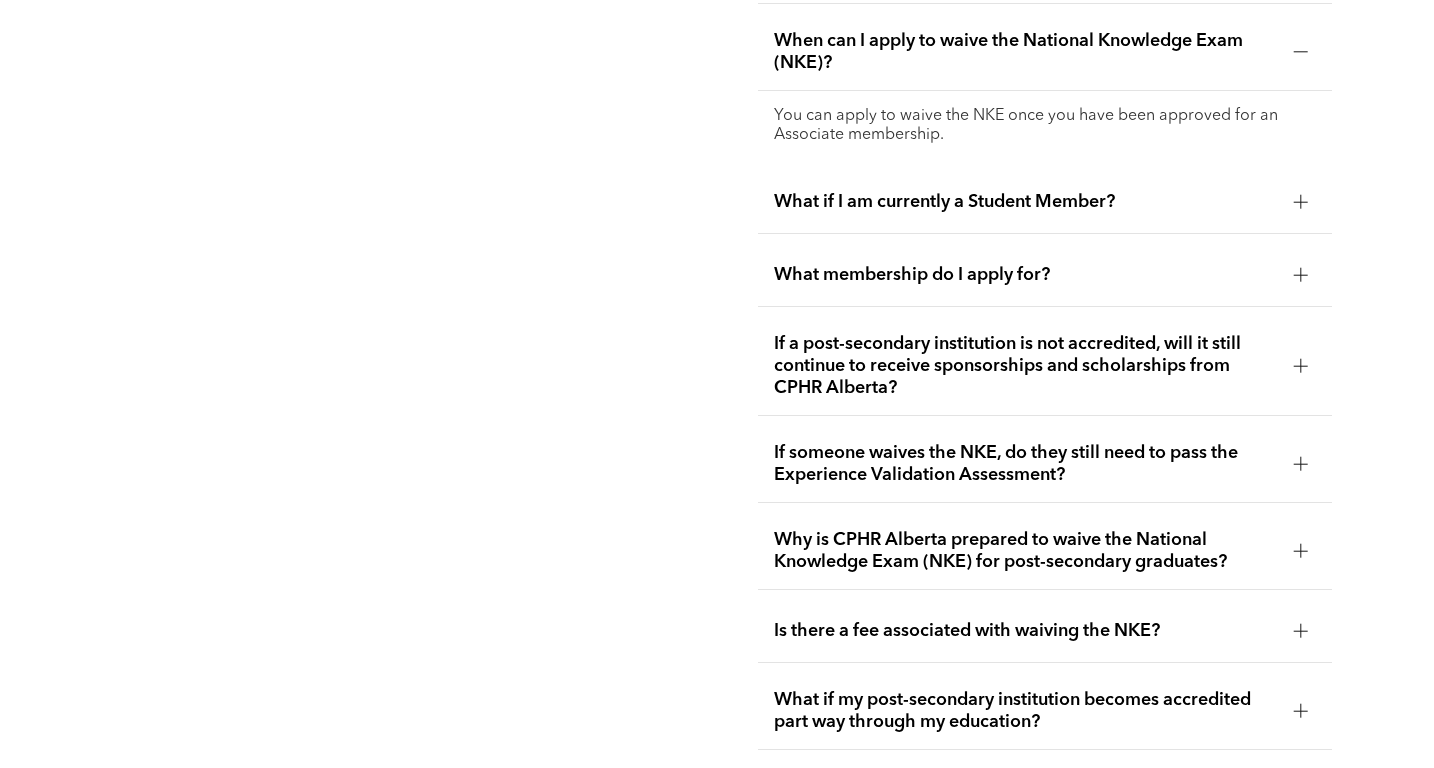 scroll, scrollTop: 3665, scrollLeft: 0, axis: vertical 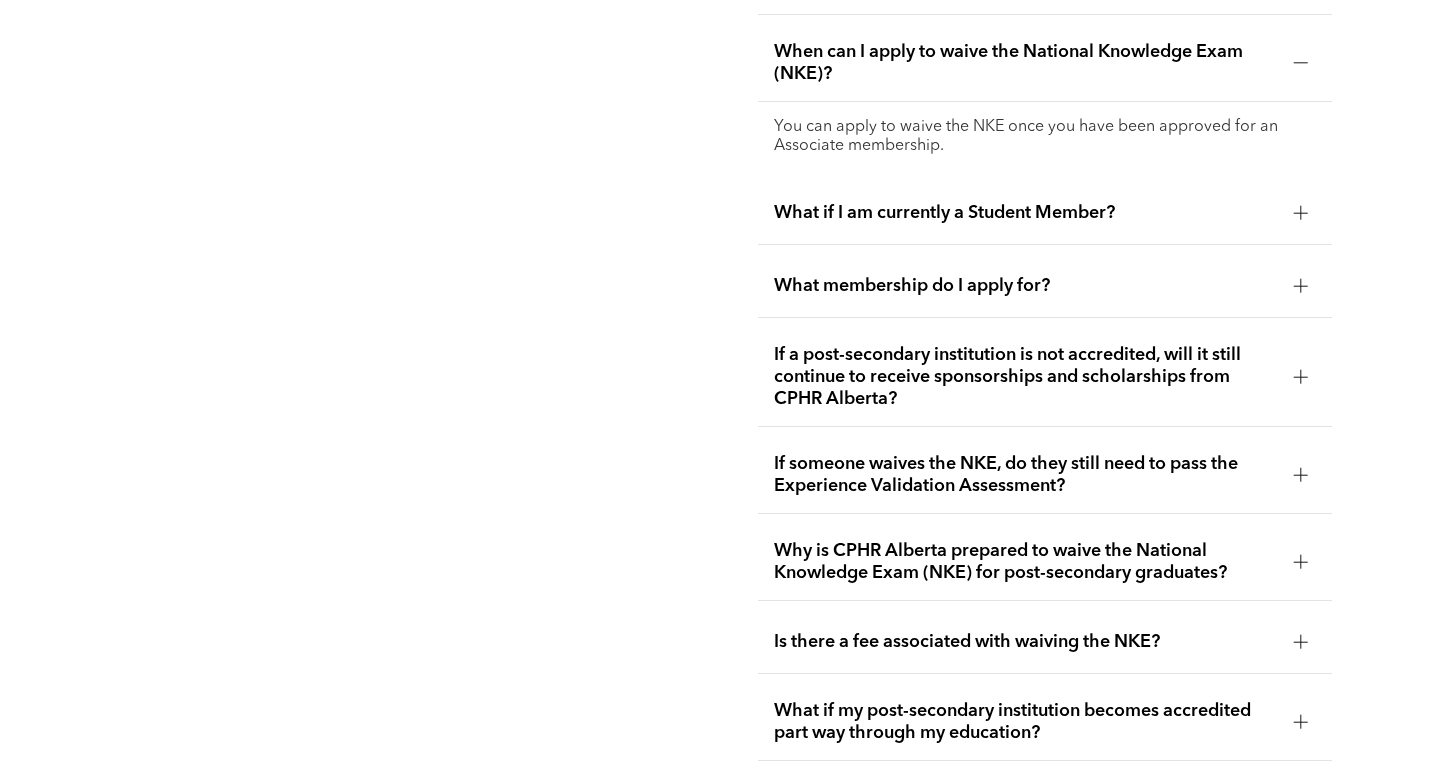 click on "What if I am currently a Student Member?" at bounding box center (1045, 213) 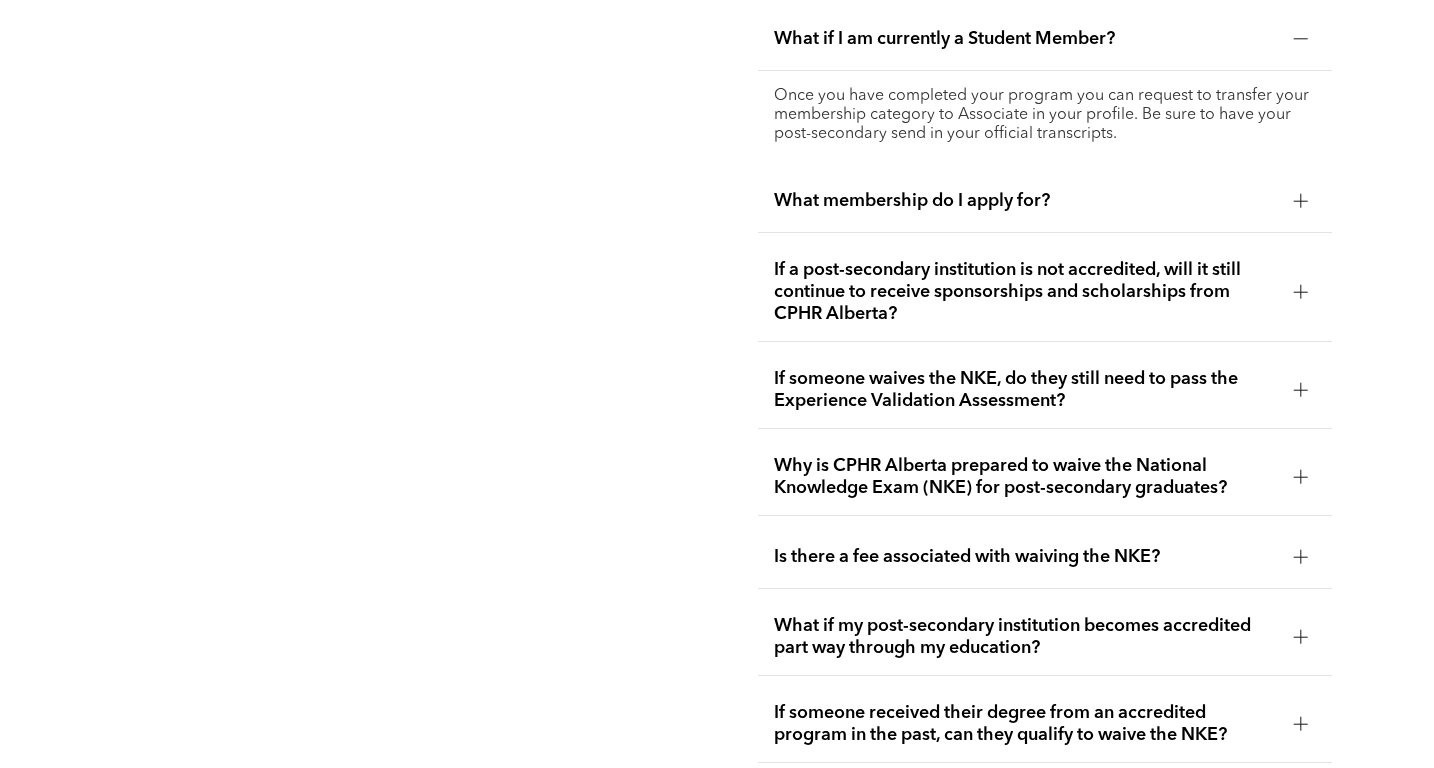 scroll, scrollTop: 3776, scrollLeft: 0, axis: vertical 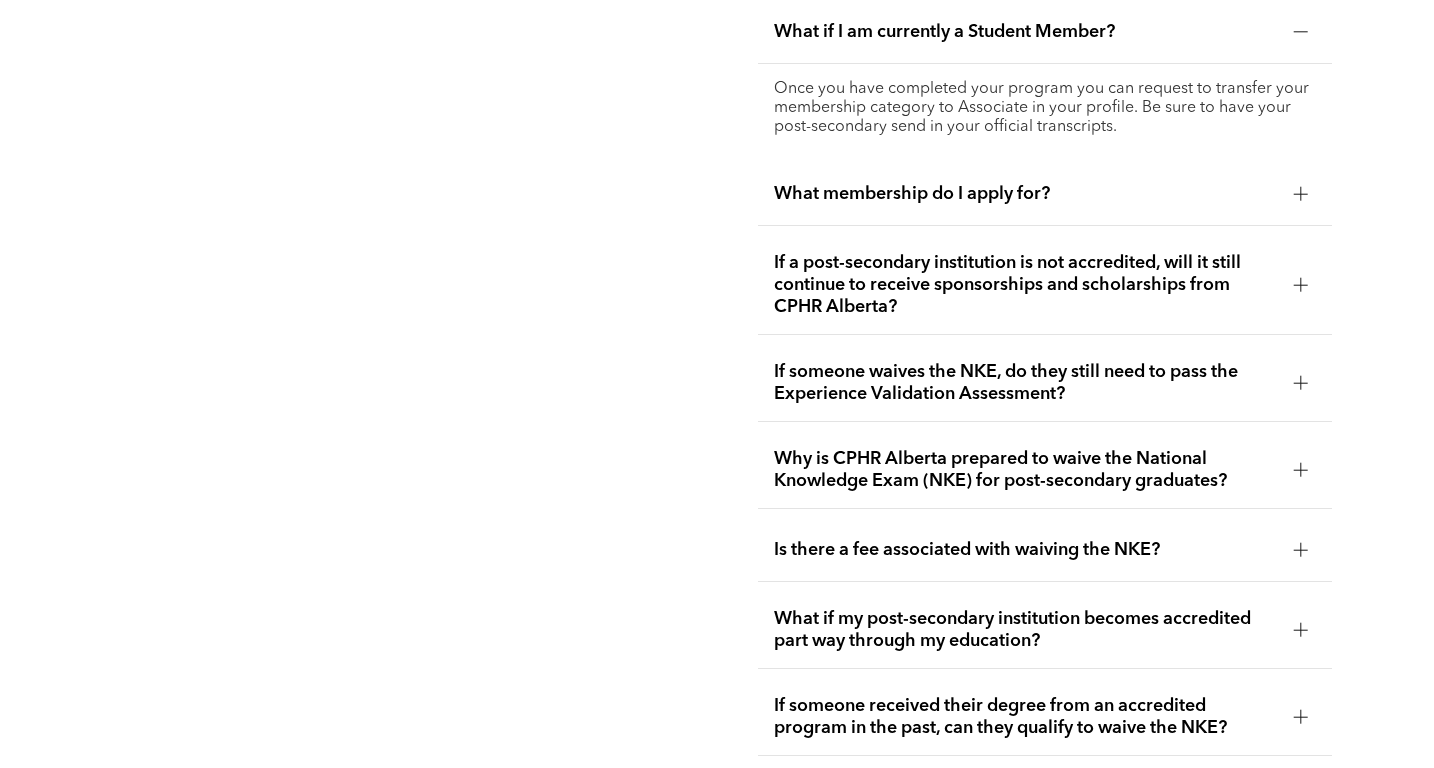 click at bounding box center (1300, 194) 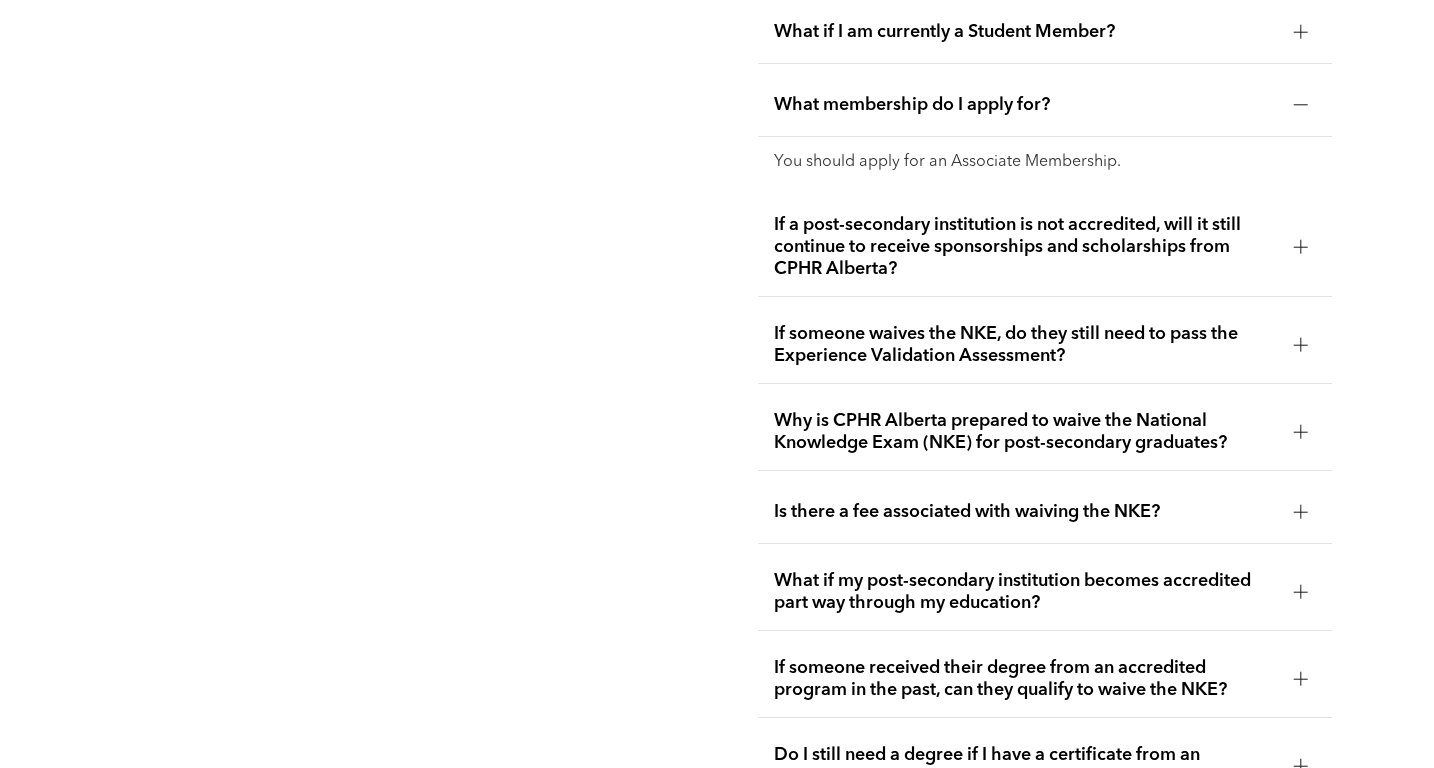click at bounding box center [1301, 247] 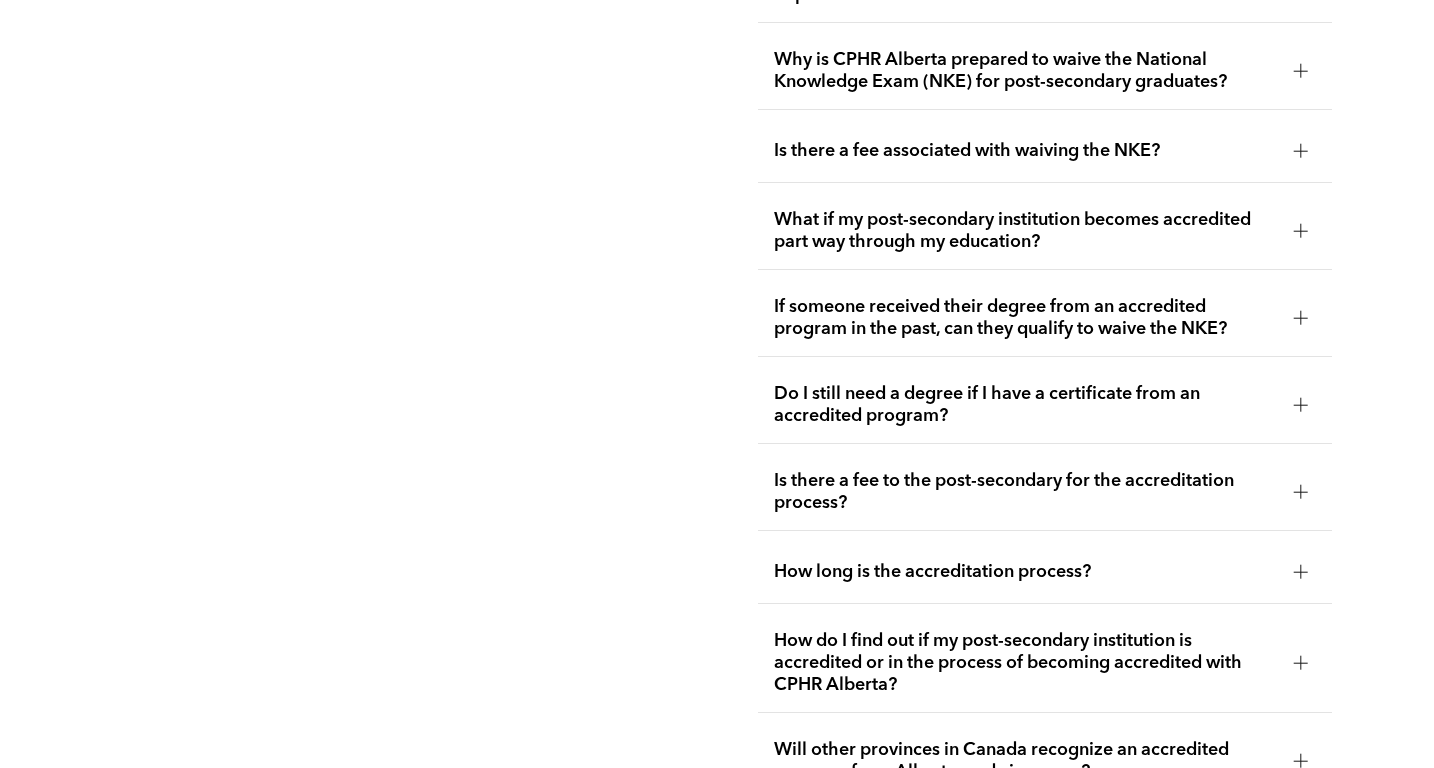 scroll, scrollTop: 4162, scrollLeft: 0, axis: vertical 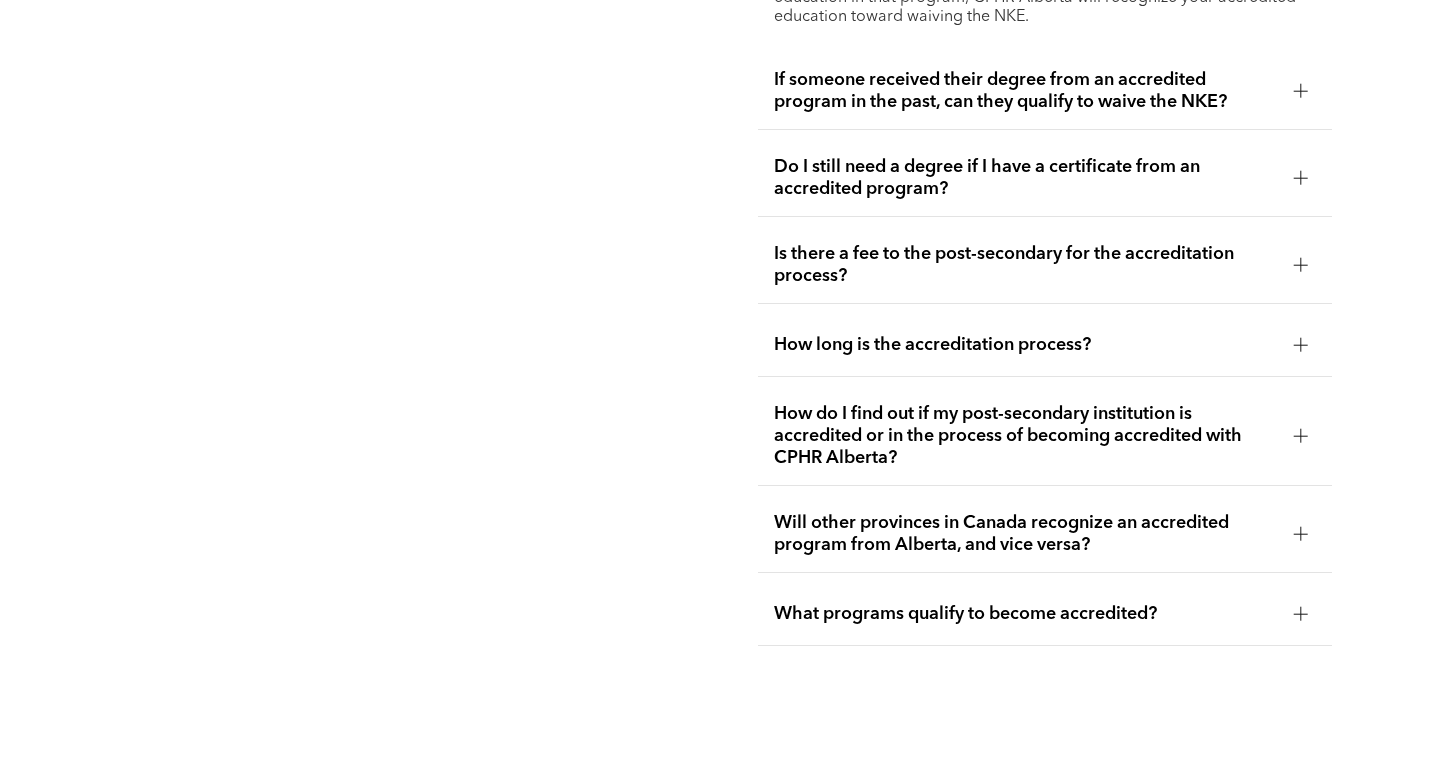 click at bounding box center (1301, 178) 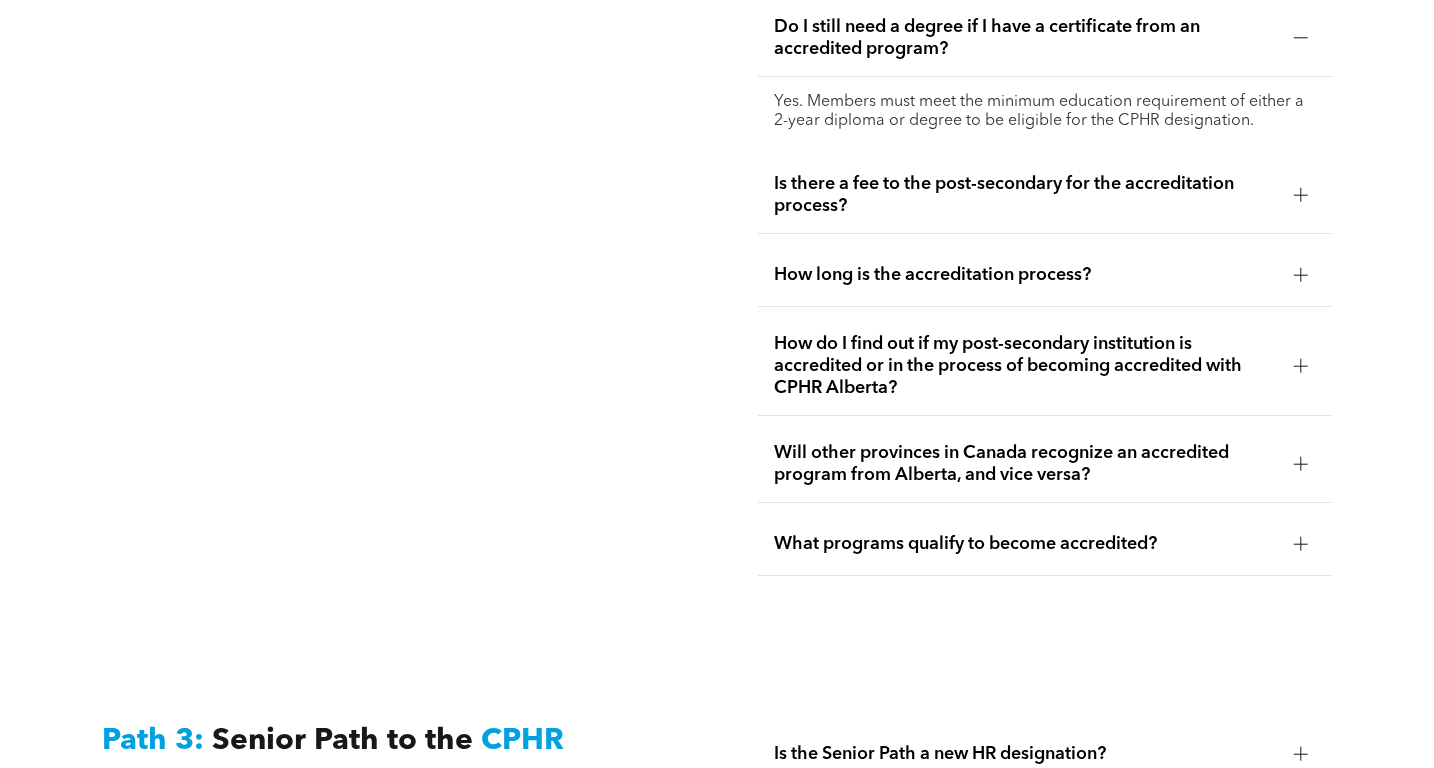 scroll, scrollTop: 4458, scrollLeft: 0, axis: vertical 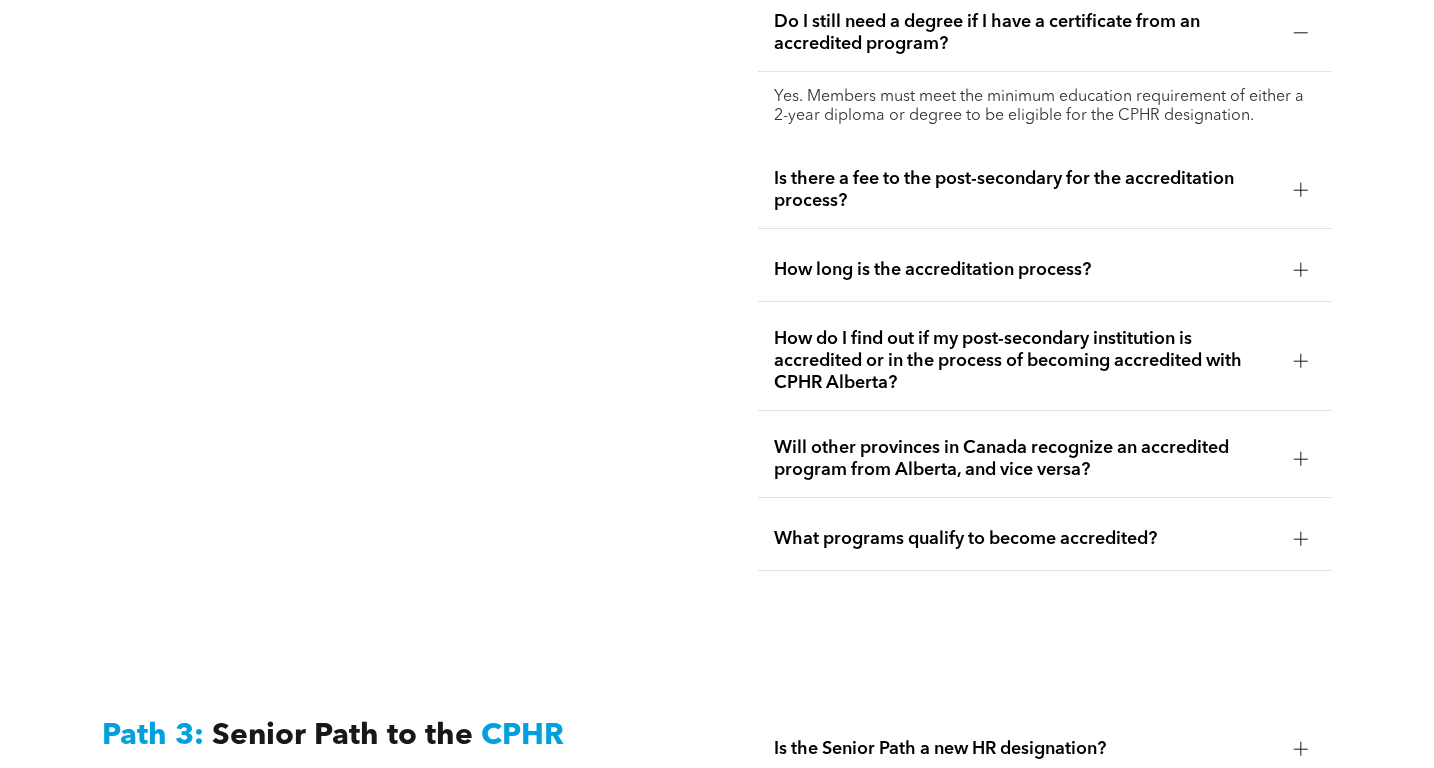 click at bounding box center (1301, 189) 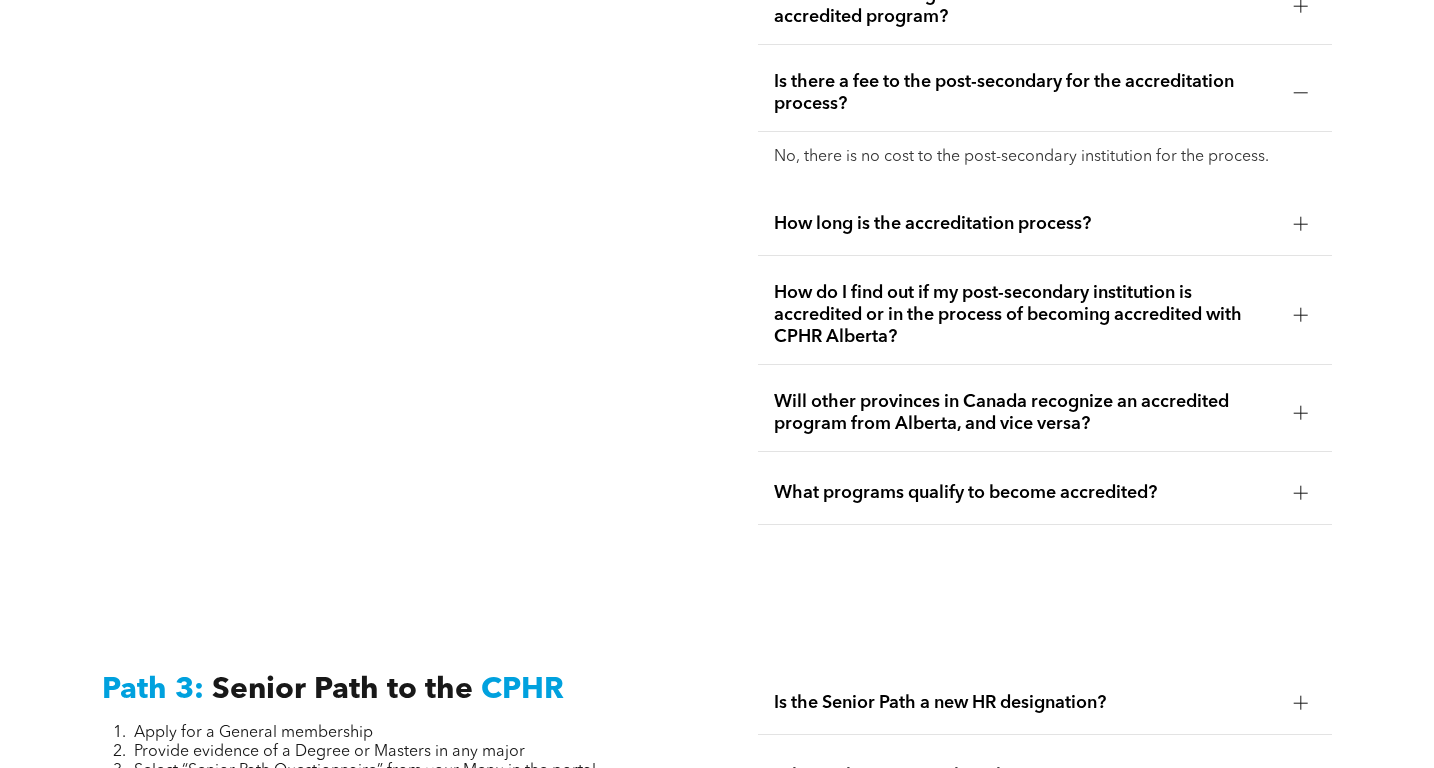 scroll, scrollTop: 4489, scrollLeft: 0, axis: vertical 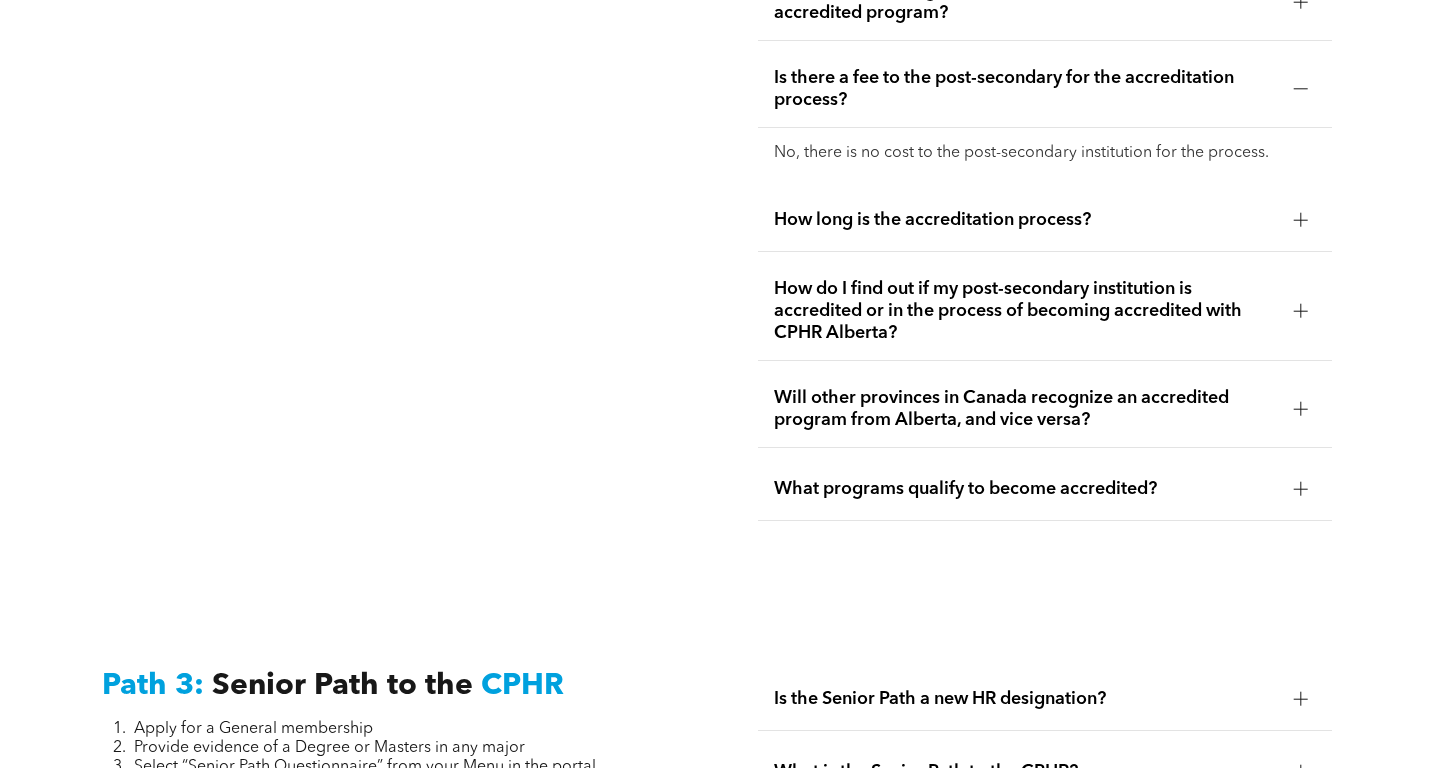 click at bounding box center (1301, 220) 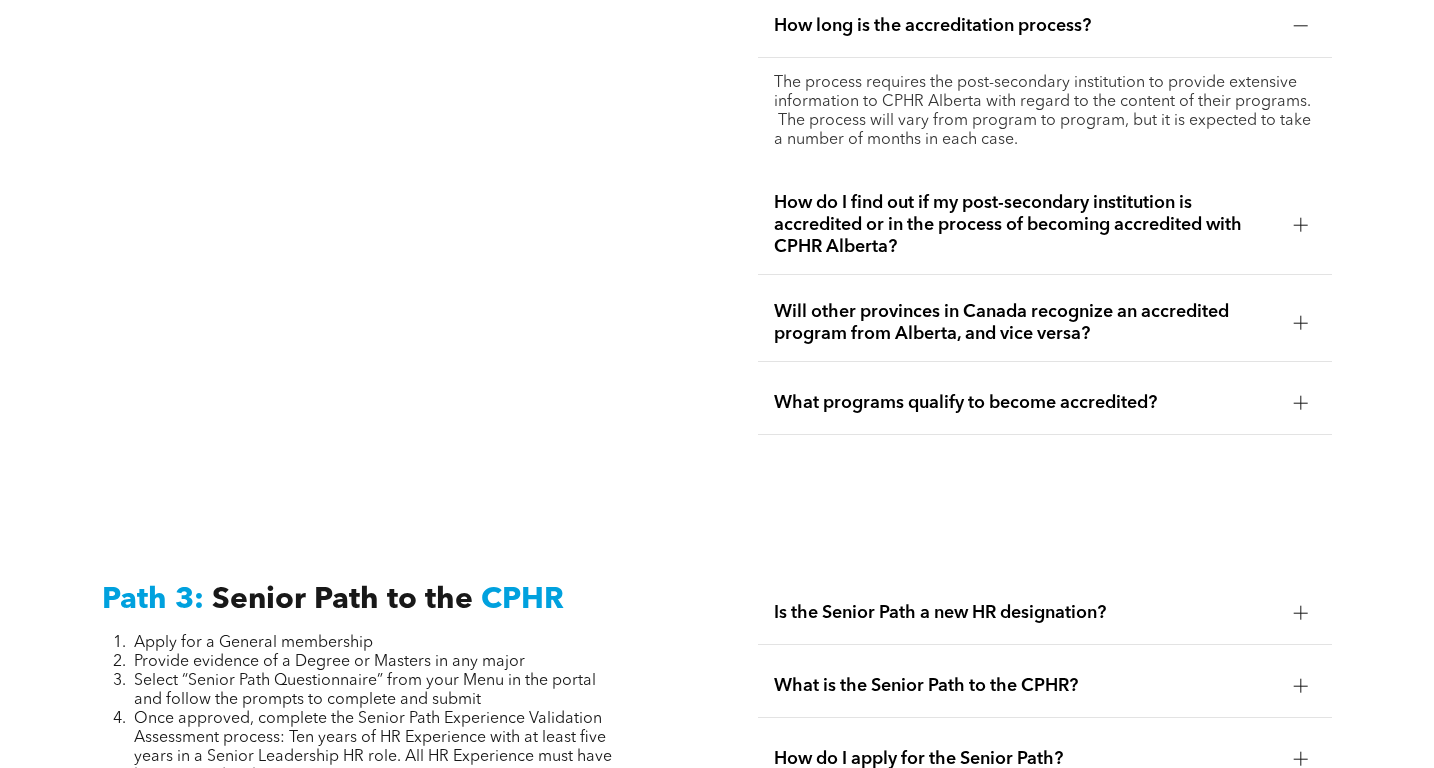 scroll, scrollTop: 4644, scrollLeft: 0, axis: vertical 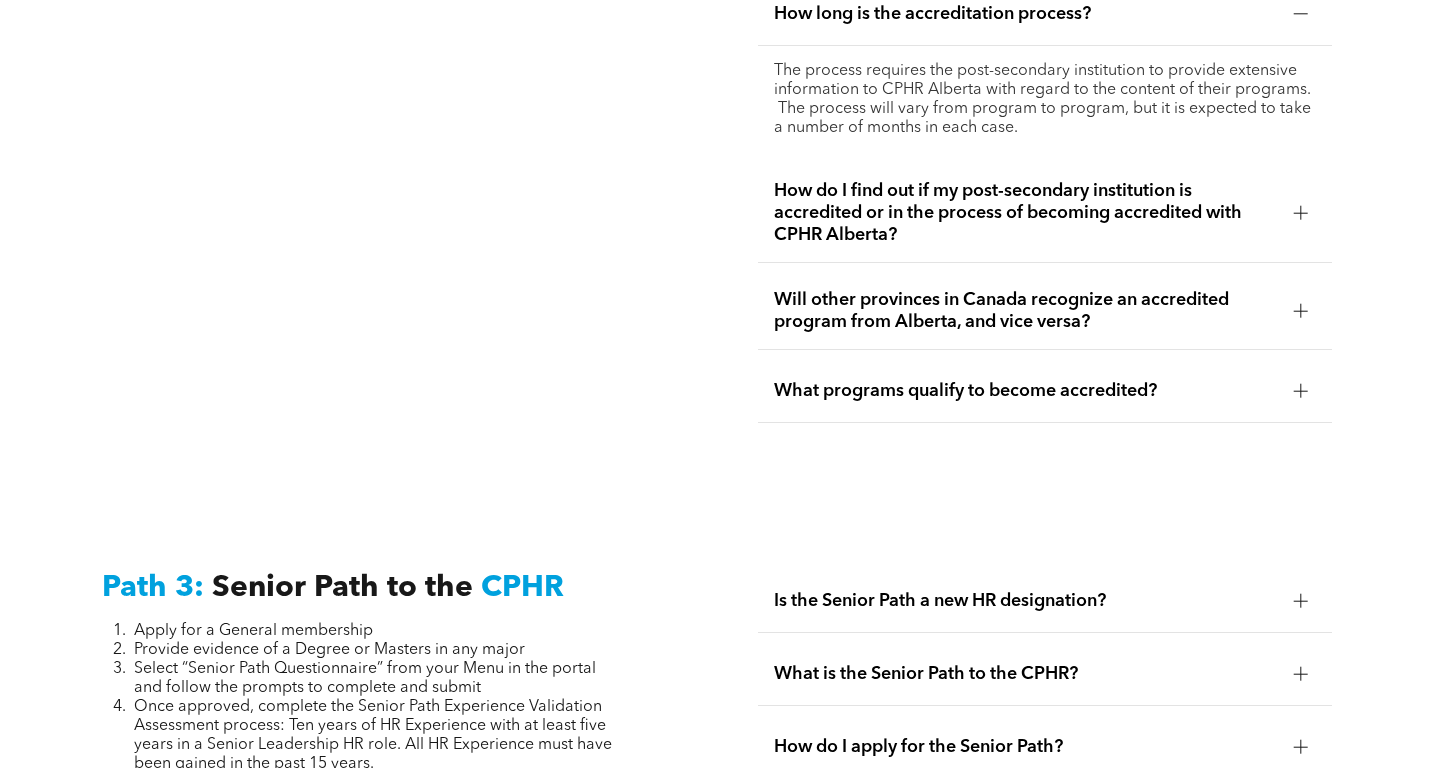 click at bounding box center [1301, 391] 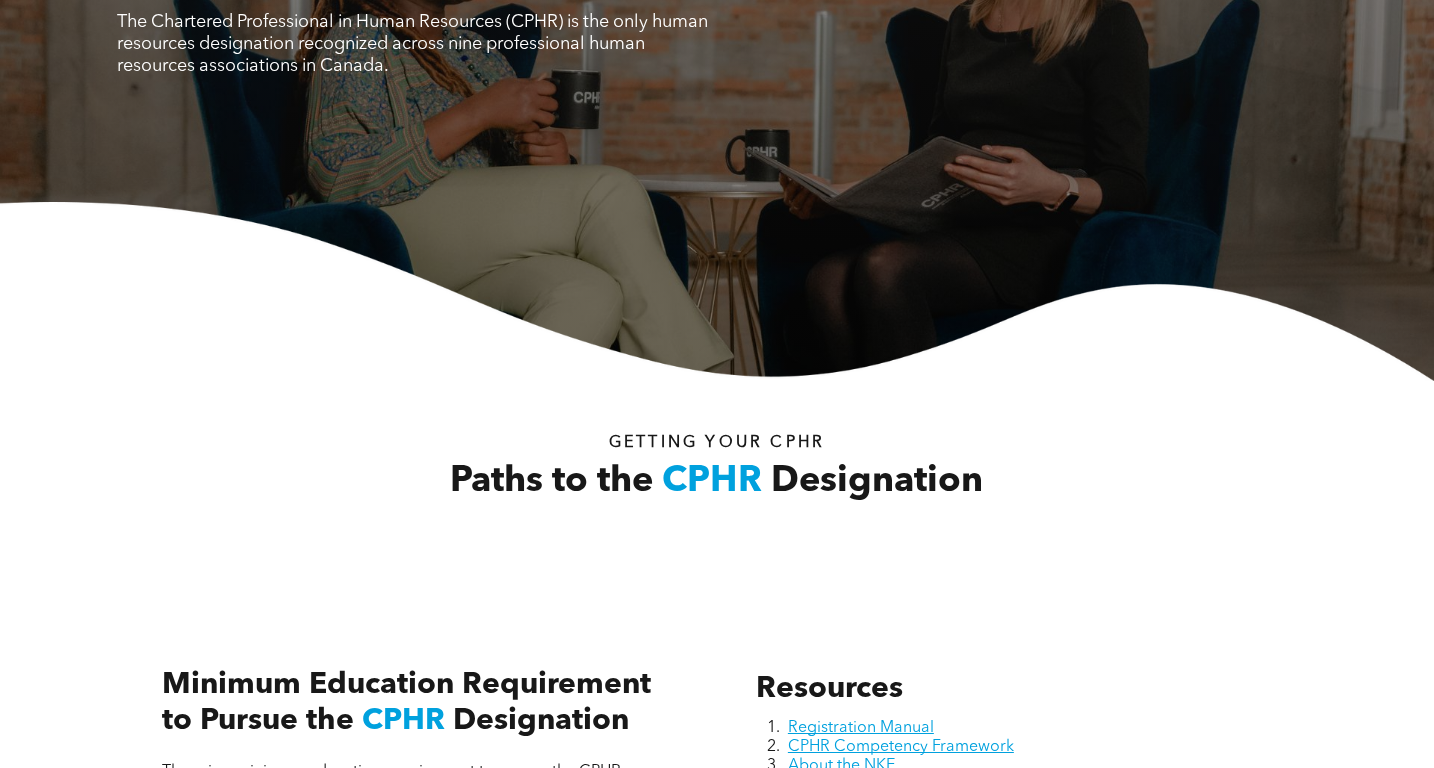 scroll, scrollTop: 0, scrollLeft: 0, axis: both 